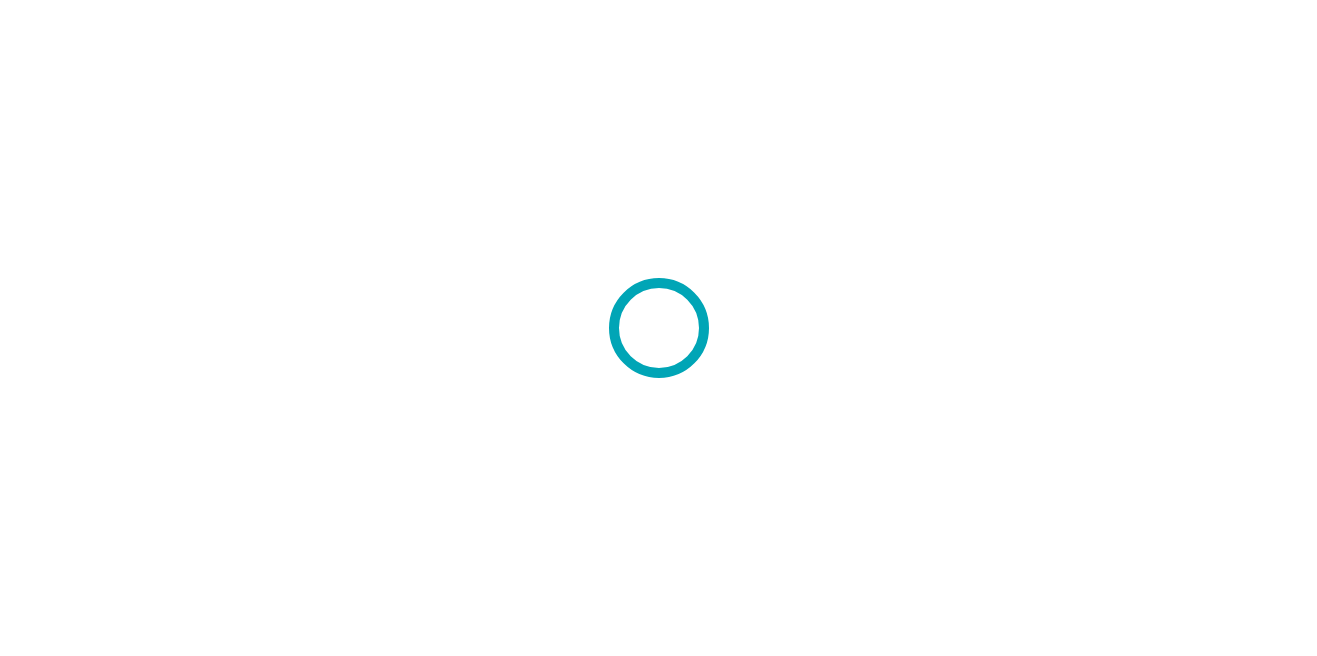scroll, scrollTop: 0, scrollLeft: 0, axis: both 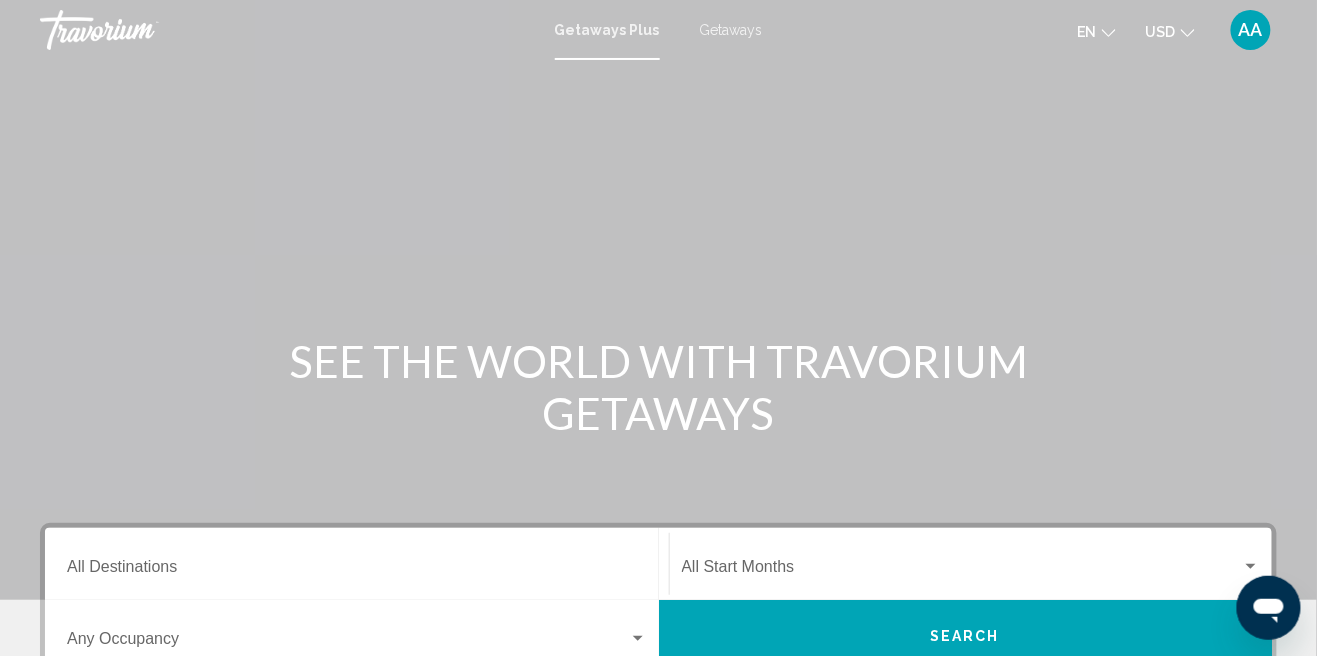 click on "Getaways" at bounding box center (731, 30) 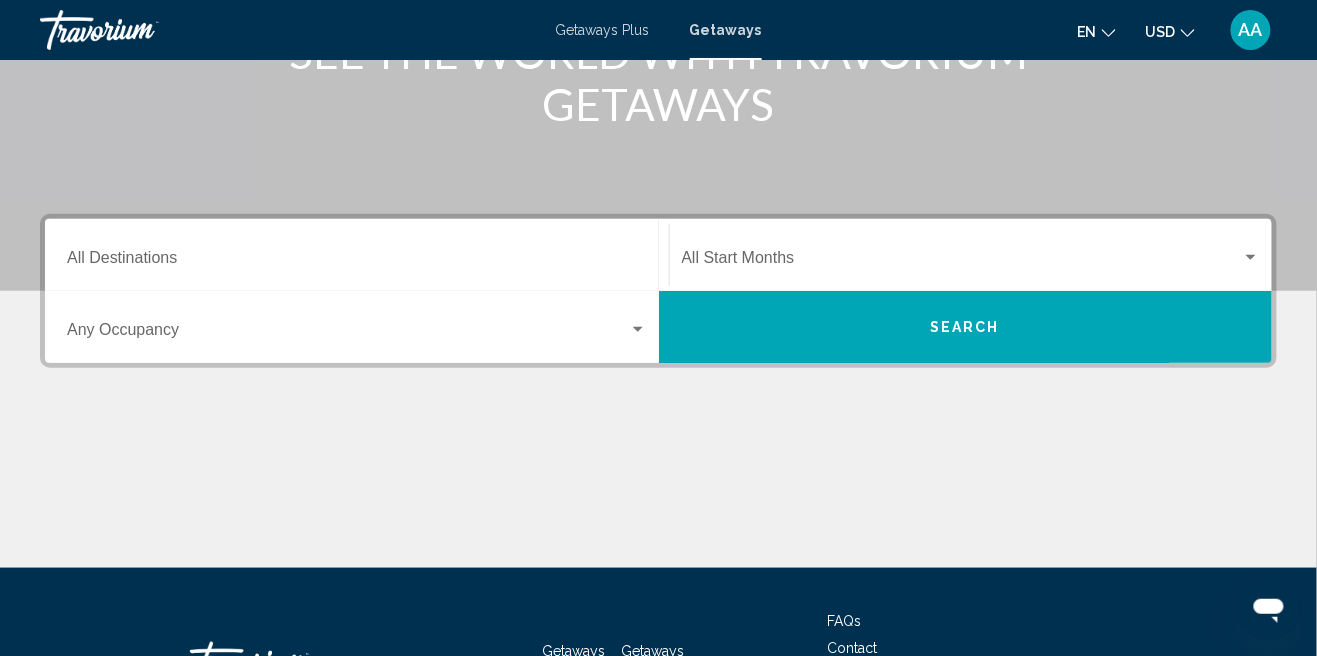 scroll, scrollTop: 368, scrollLeft: 0, axis: vertical 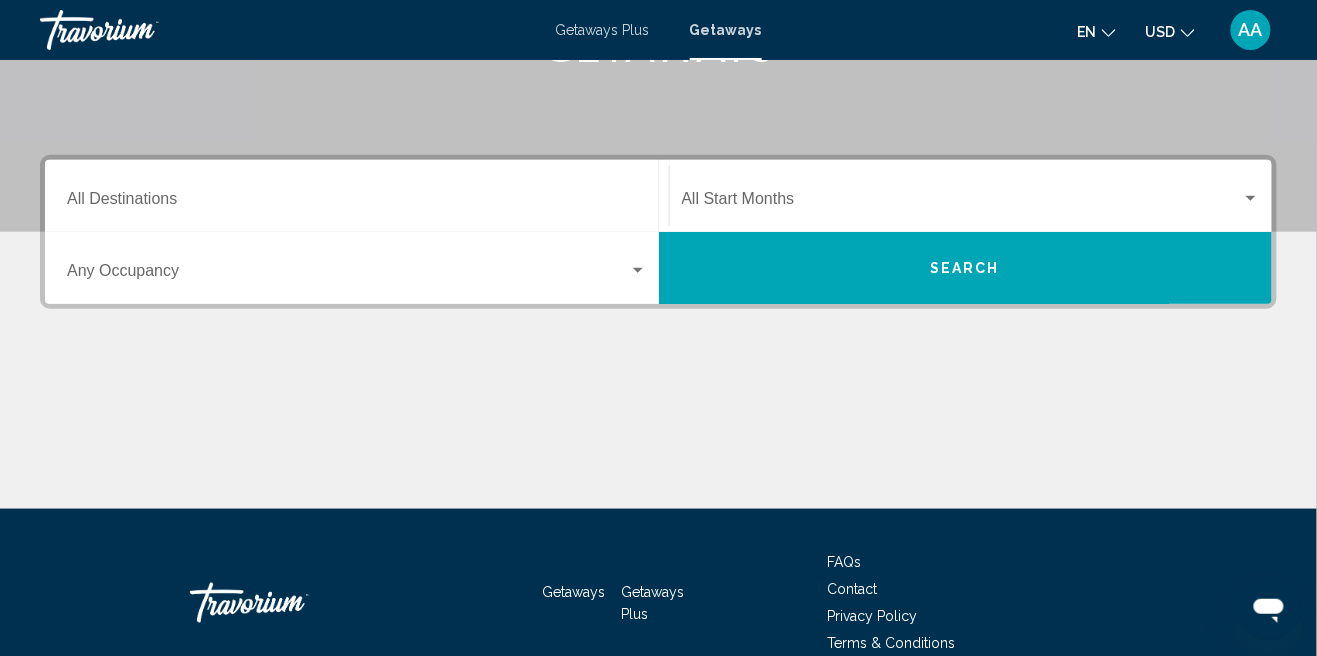 click on "Destination All Destinations" at bounding box center [357, 203] 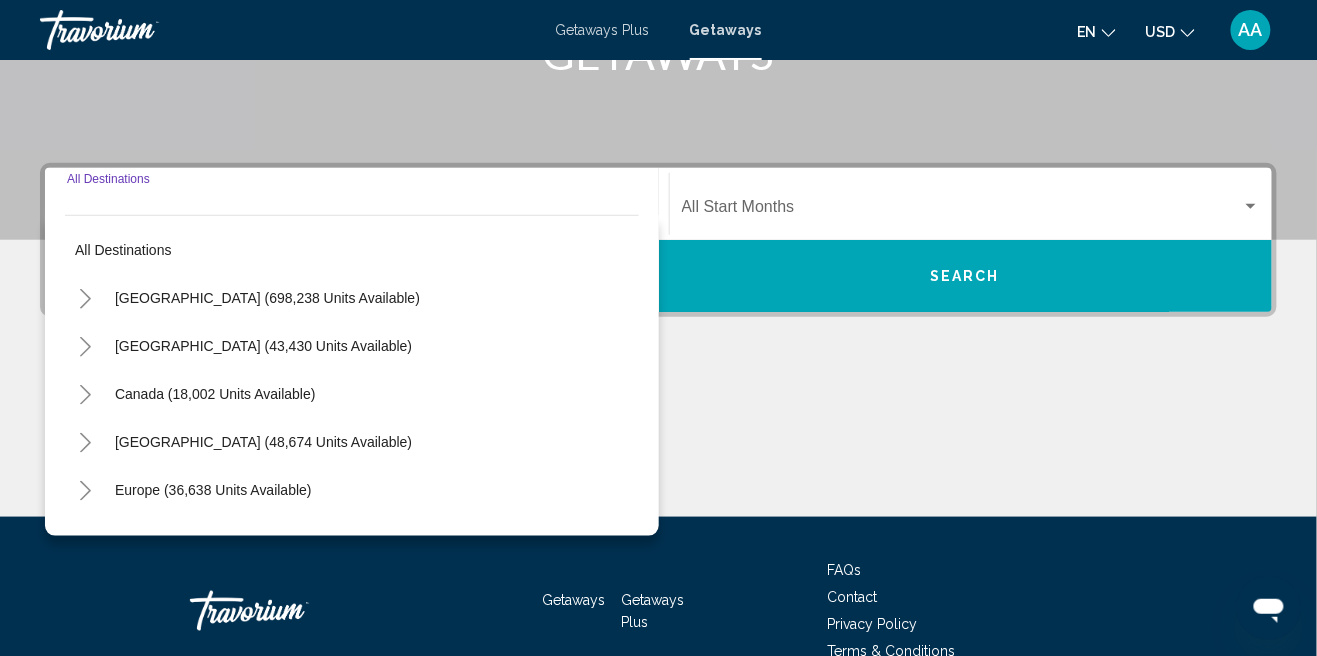 scroll, scrollTop: 368, scrollLeft: 0, axis: vertical 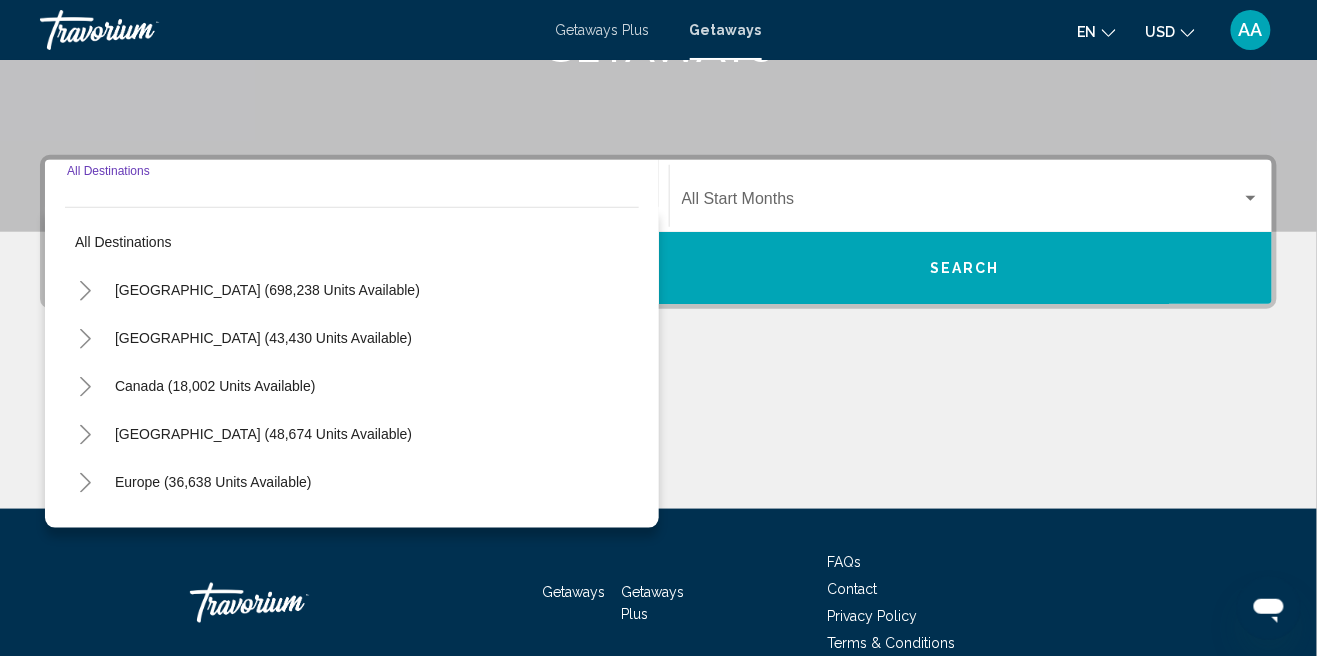 click 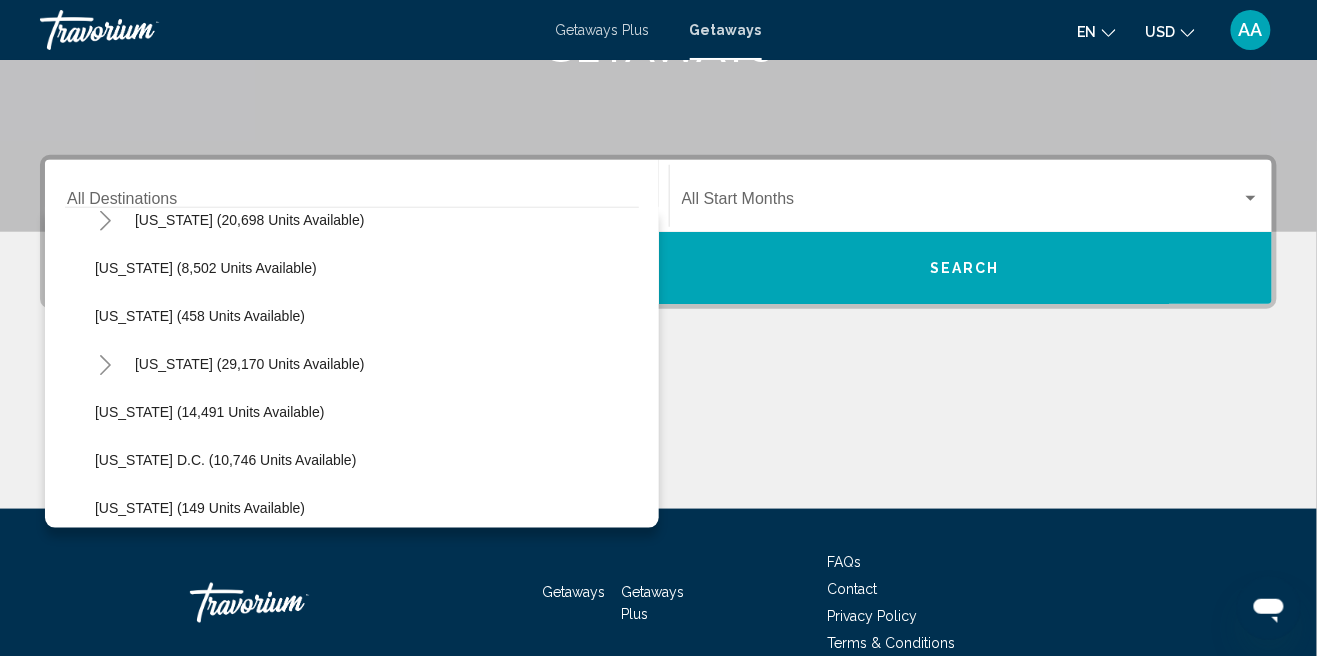 scroll, scrollTop: 1851, scrollLeft: 0, axis: vertical 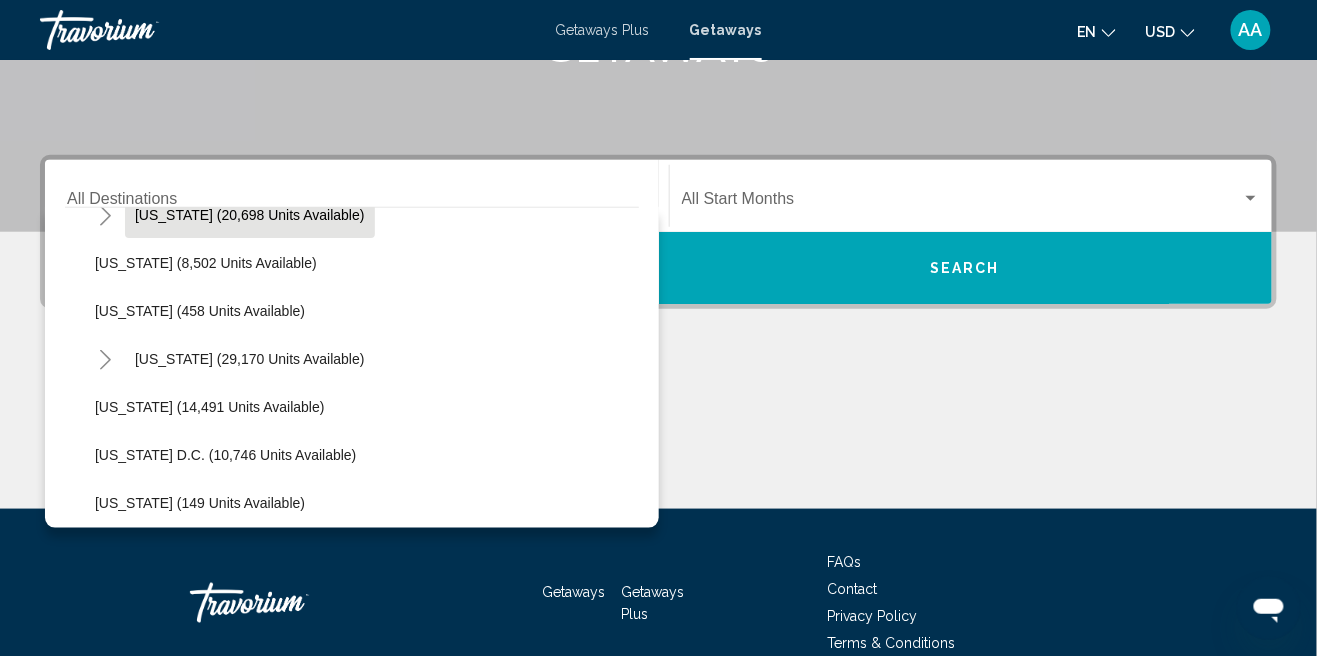 click on "[US_STATE] (20,698 units available)" 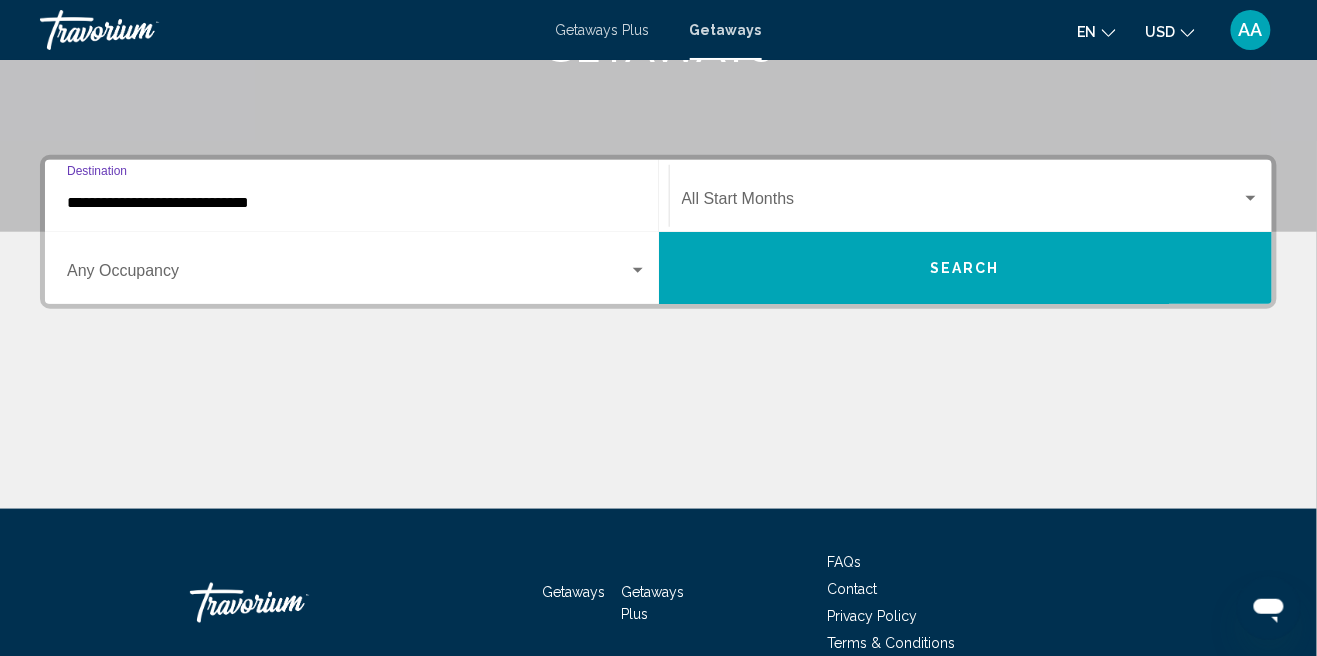 click at bounding box center (962, 203) 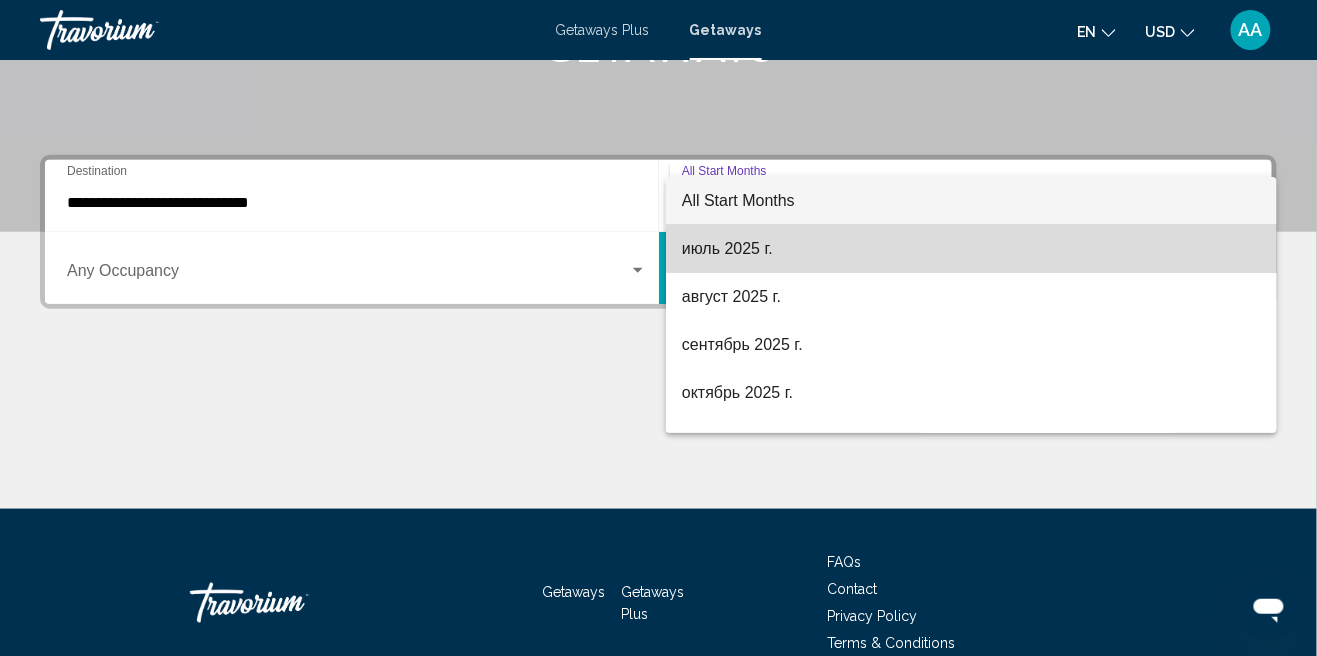click on "июль 2025 г." at bounding box center (971, 249) 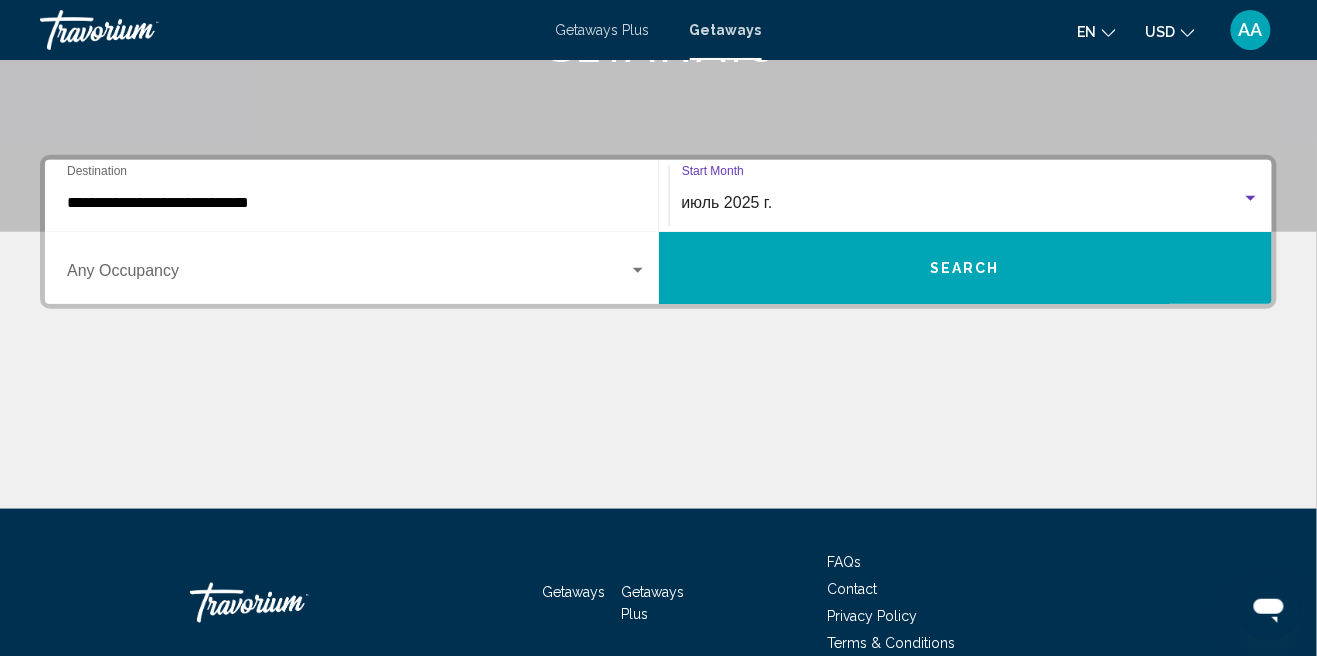 click at bounding box center (348, 275) 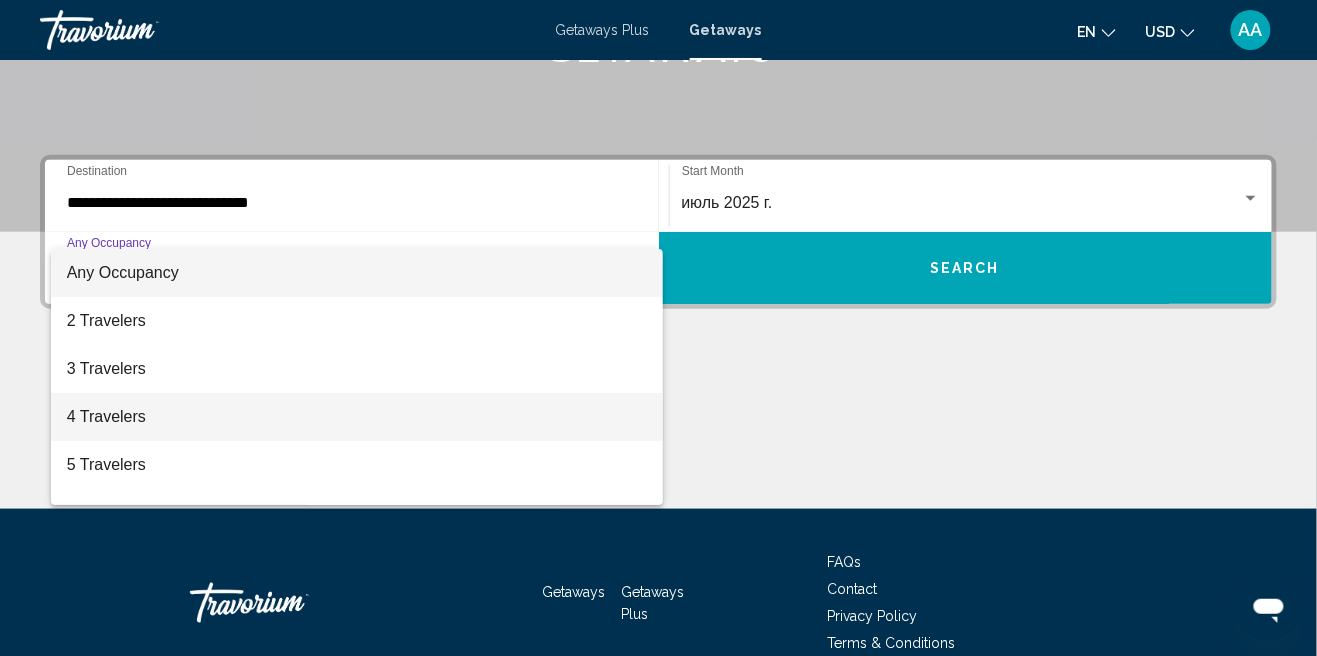 click on "4 Travelers" at bounding box center (357, 417) 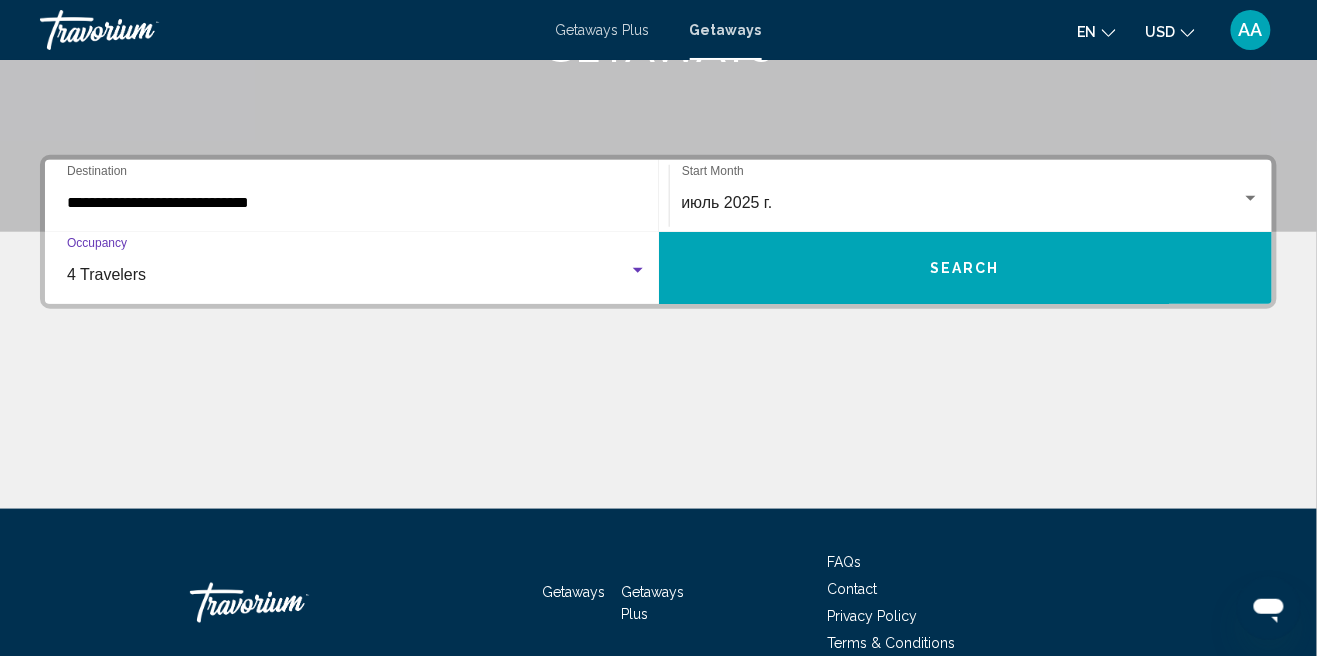 click on "Search" at bounding box center (966, 268) 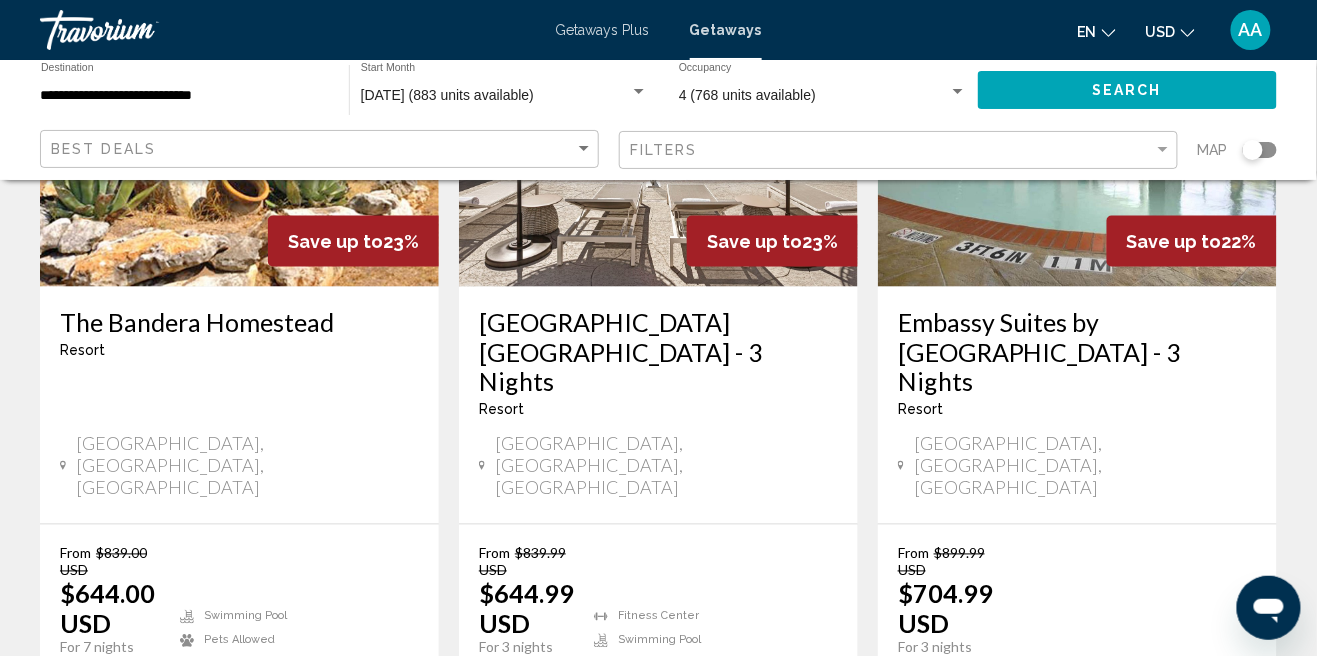 scroll, scrollTop: 2700, scrollLeft: 0, axis: vertical 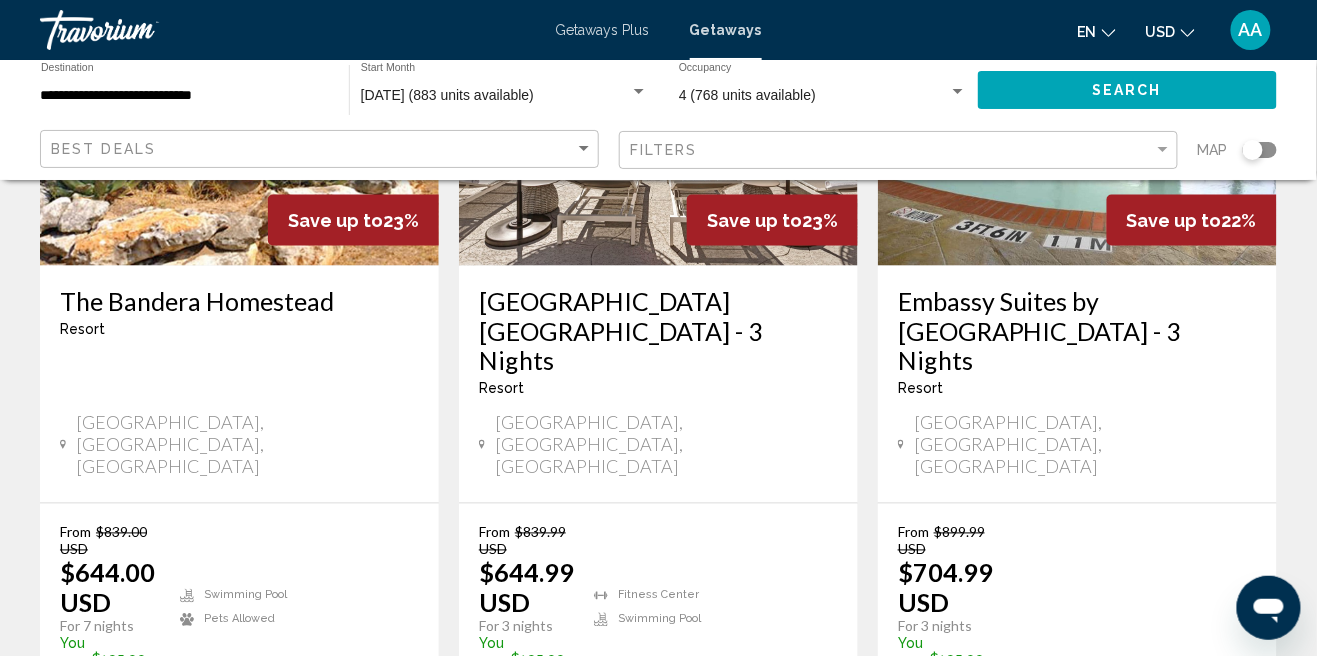 click on "2" at bounding box center [659, 778] 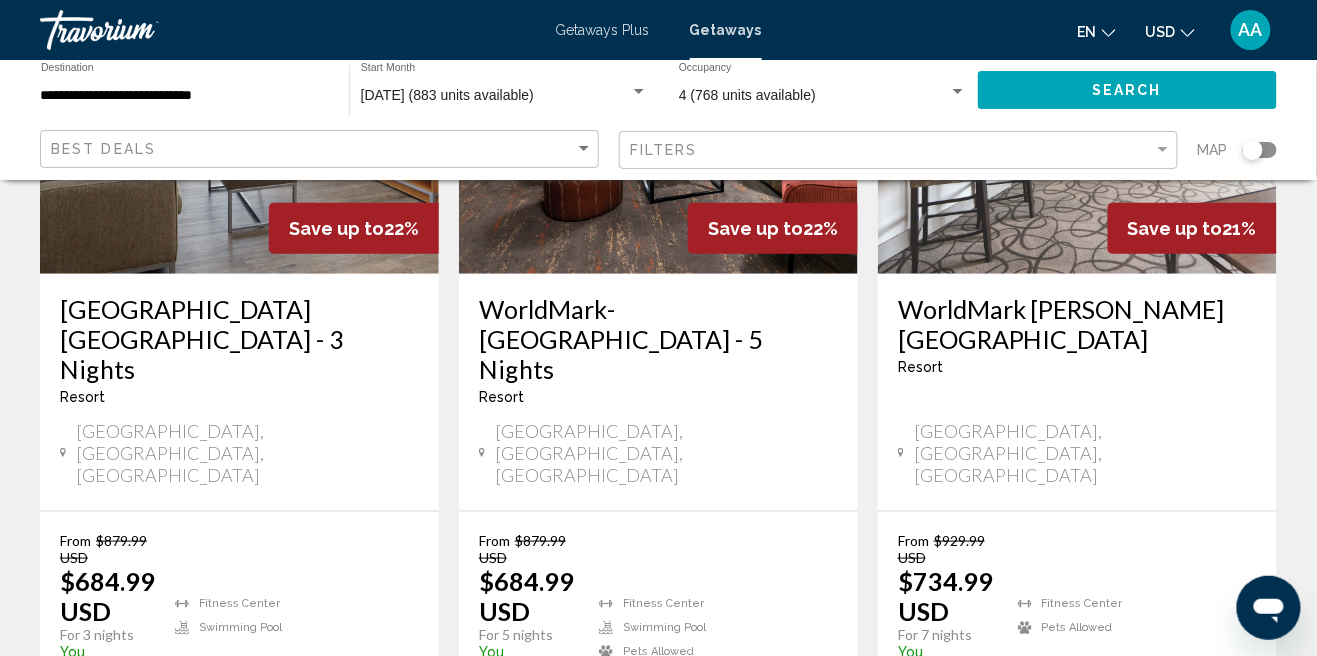 scroll, scrollTop: 318, scrollLeft: 0, axis: vertical 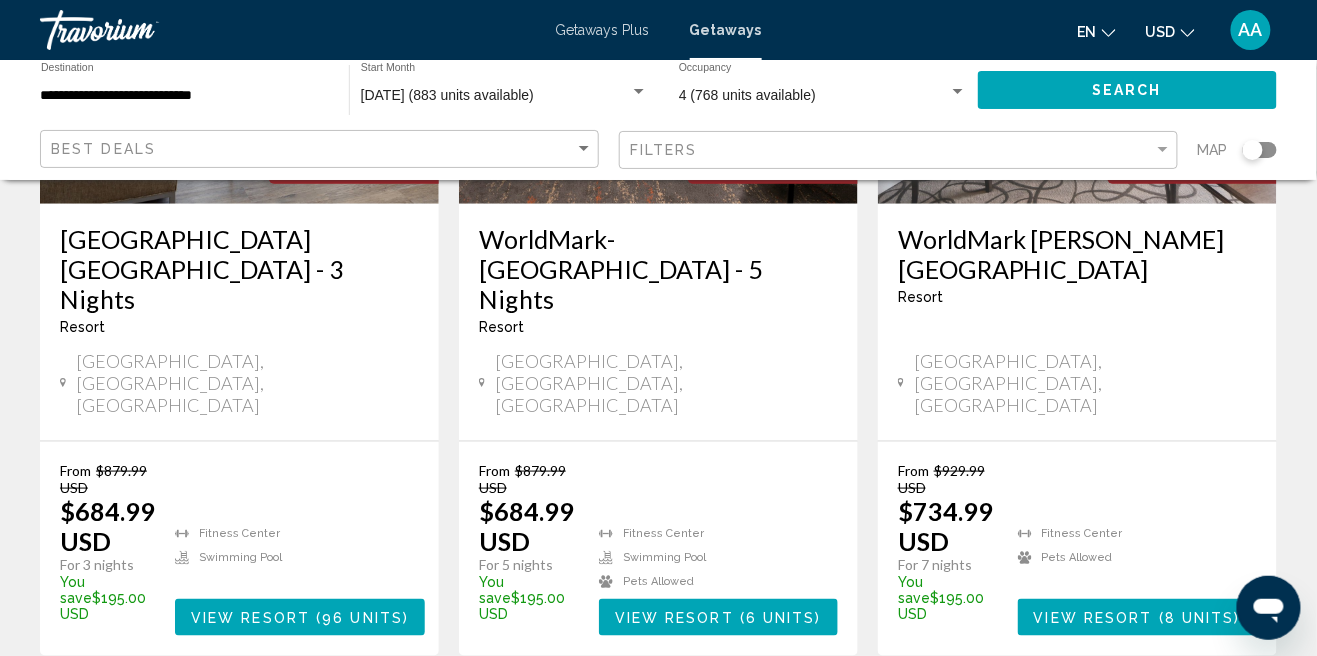 click 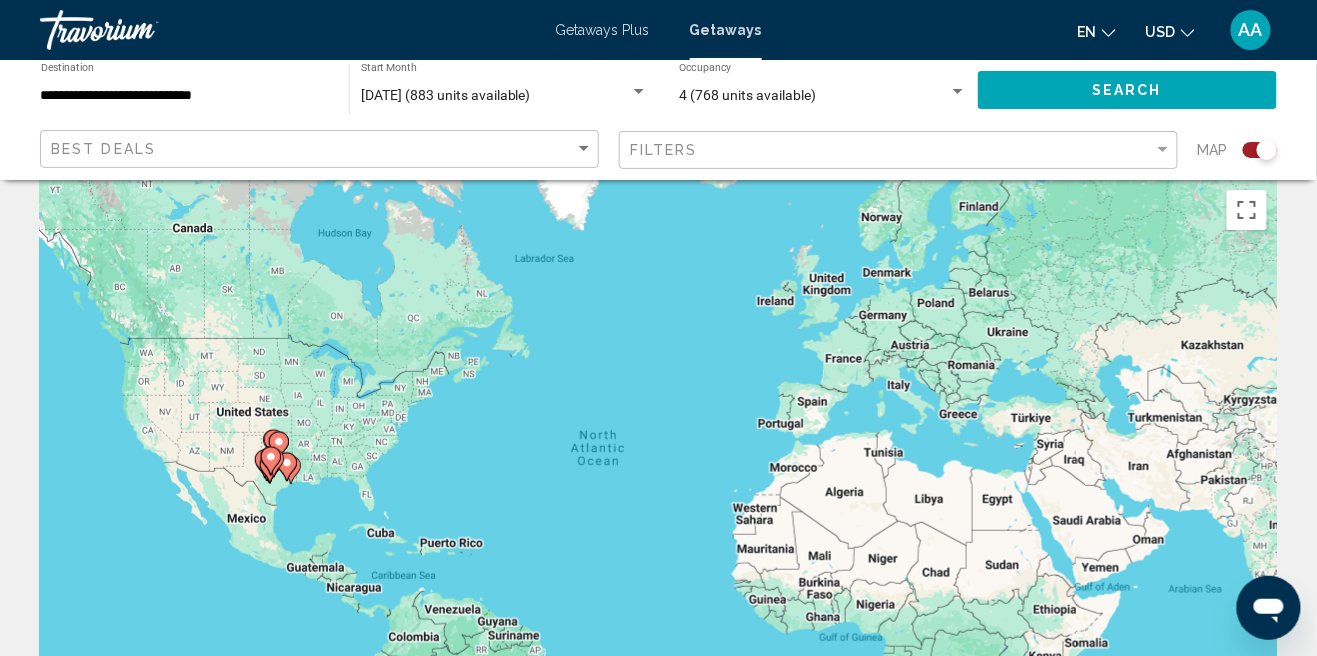 scroll, scrollTop: 0, scrollLeft: 0, axis: both 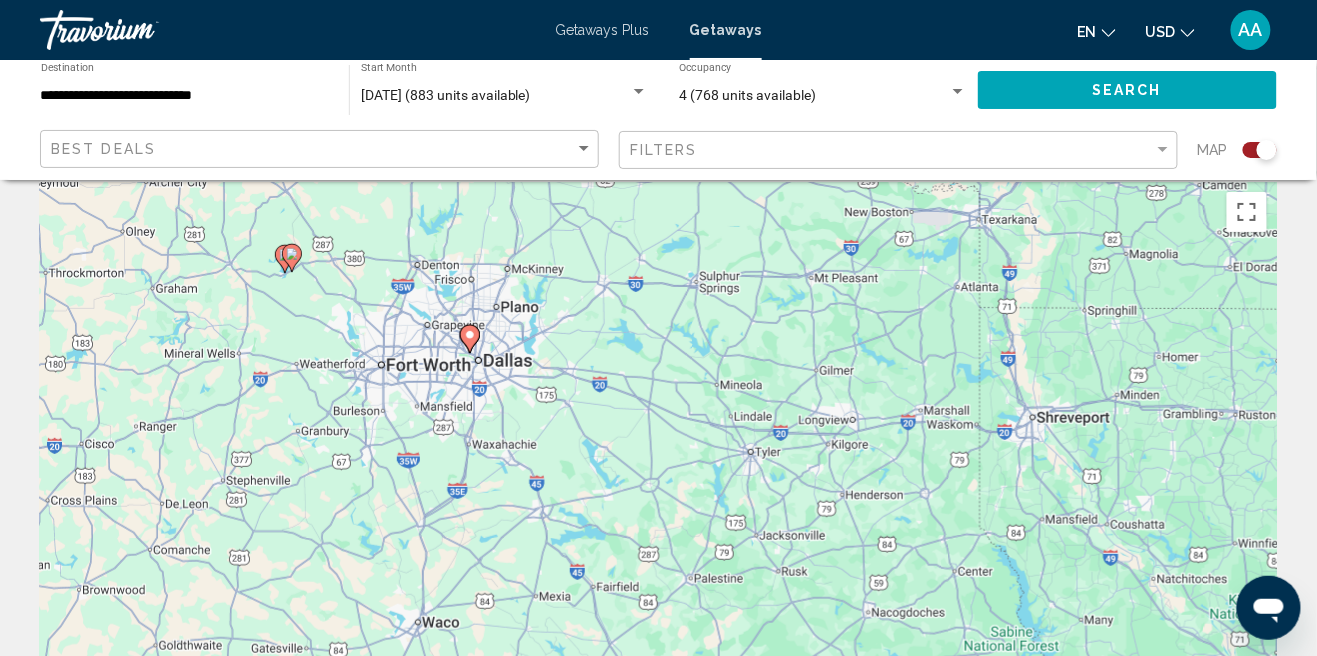 click 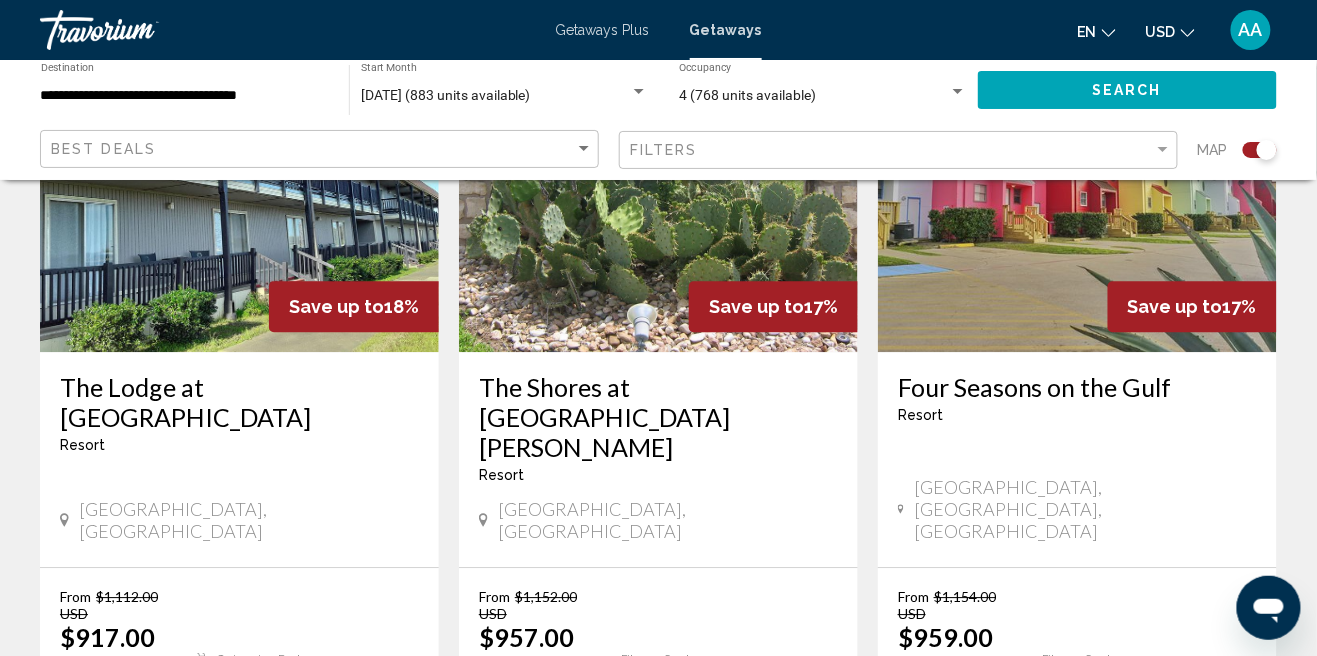 scroll, scrollTop: 3267, scrollLeft: 0, axis: vertical 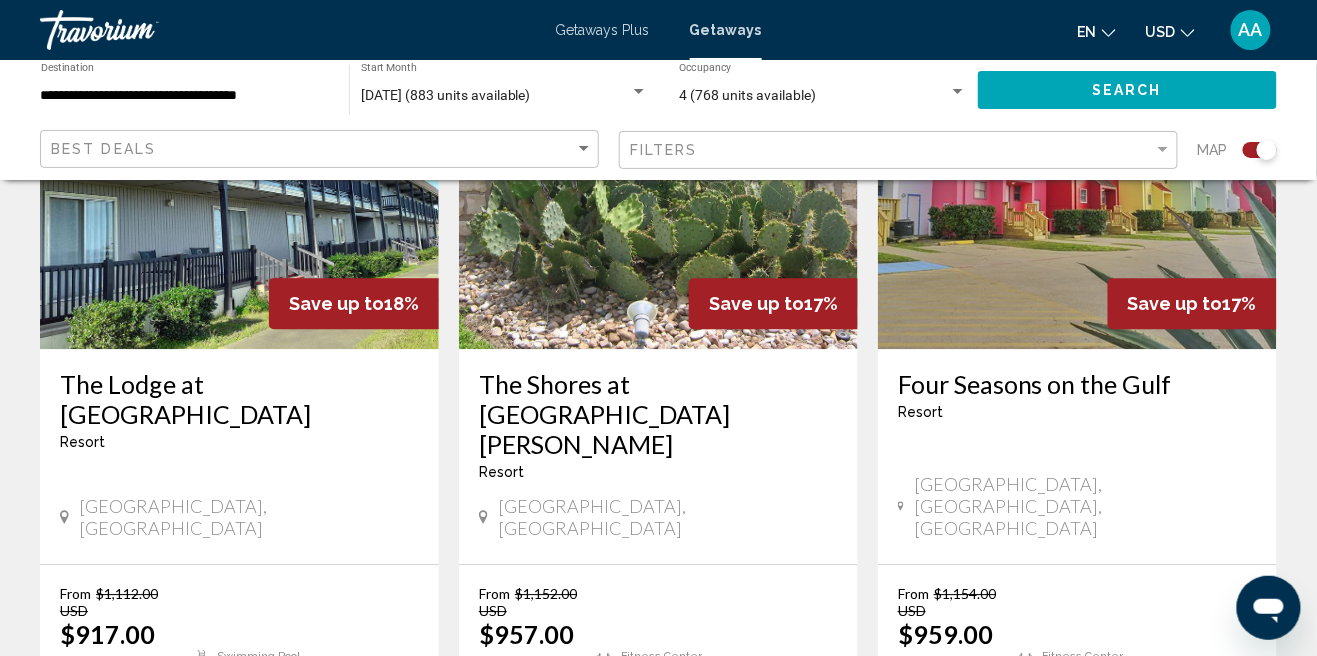 click on "page  3" at bounding box center [728, 839] 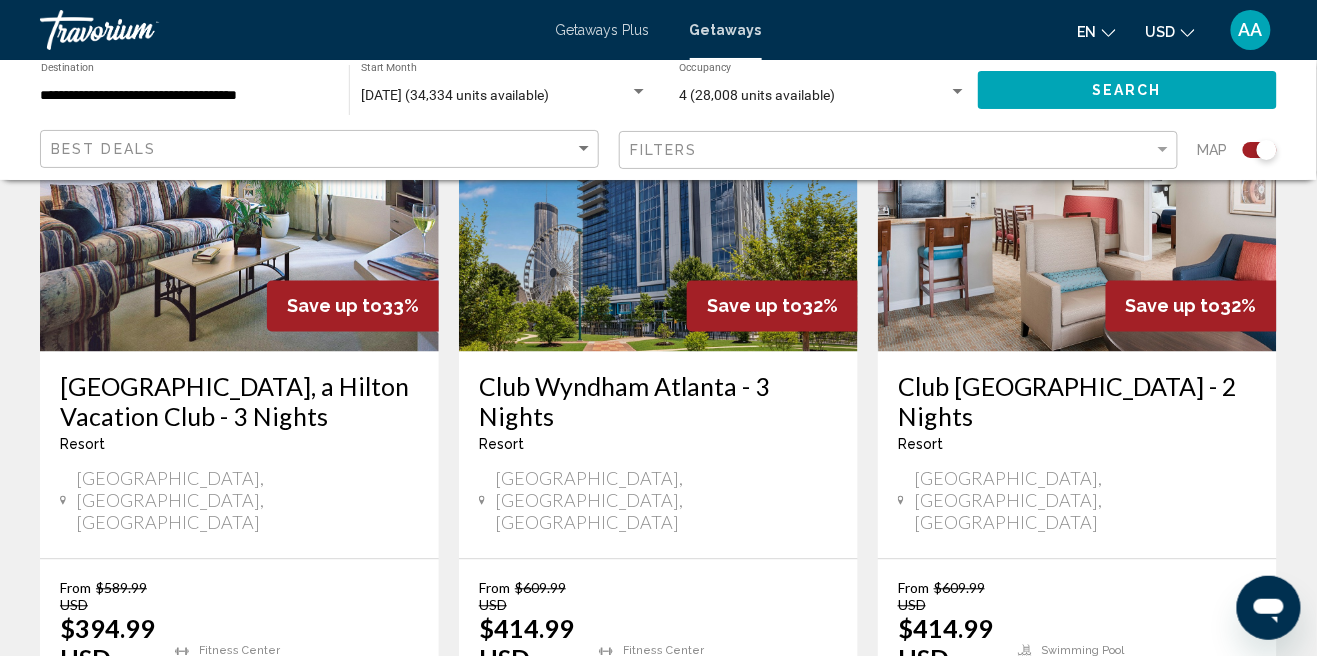 scroll, scrollTop: 858, scrollLeft: 0, axis: vertical 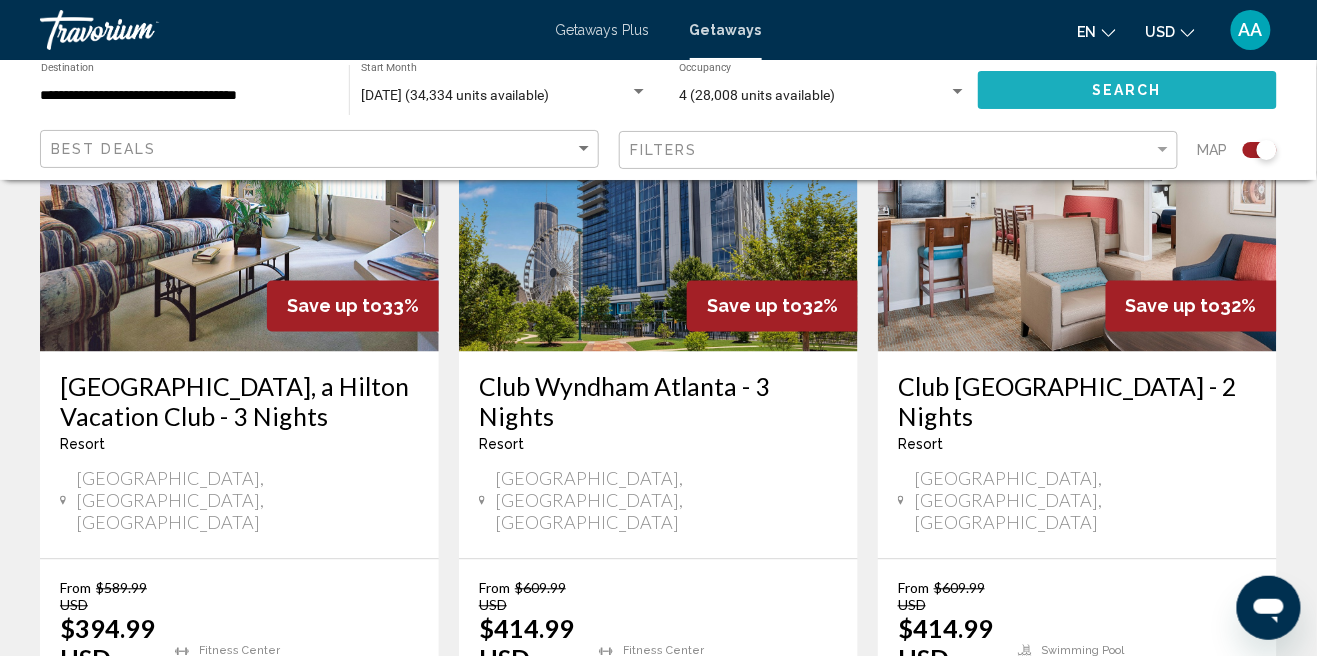 click on "Search" 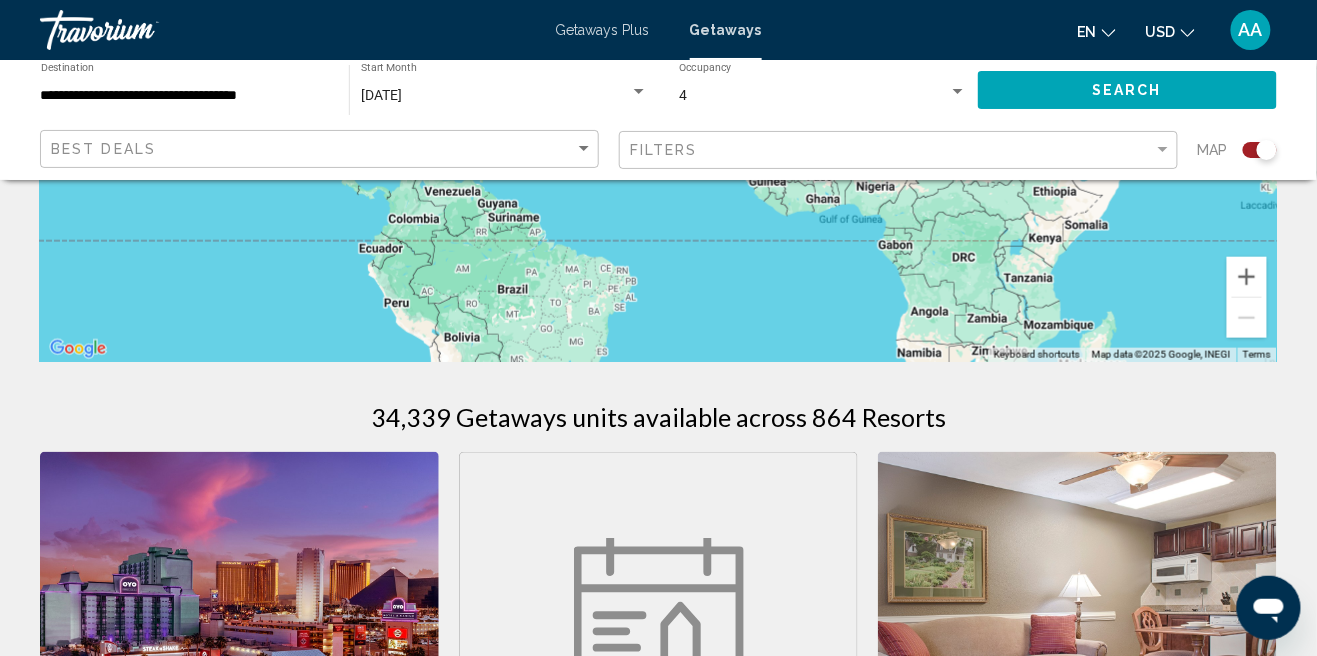 scroll, scrollTop: 392, scrollLeft: 0, axis: vertical 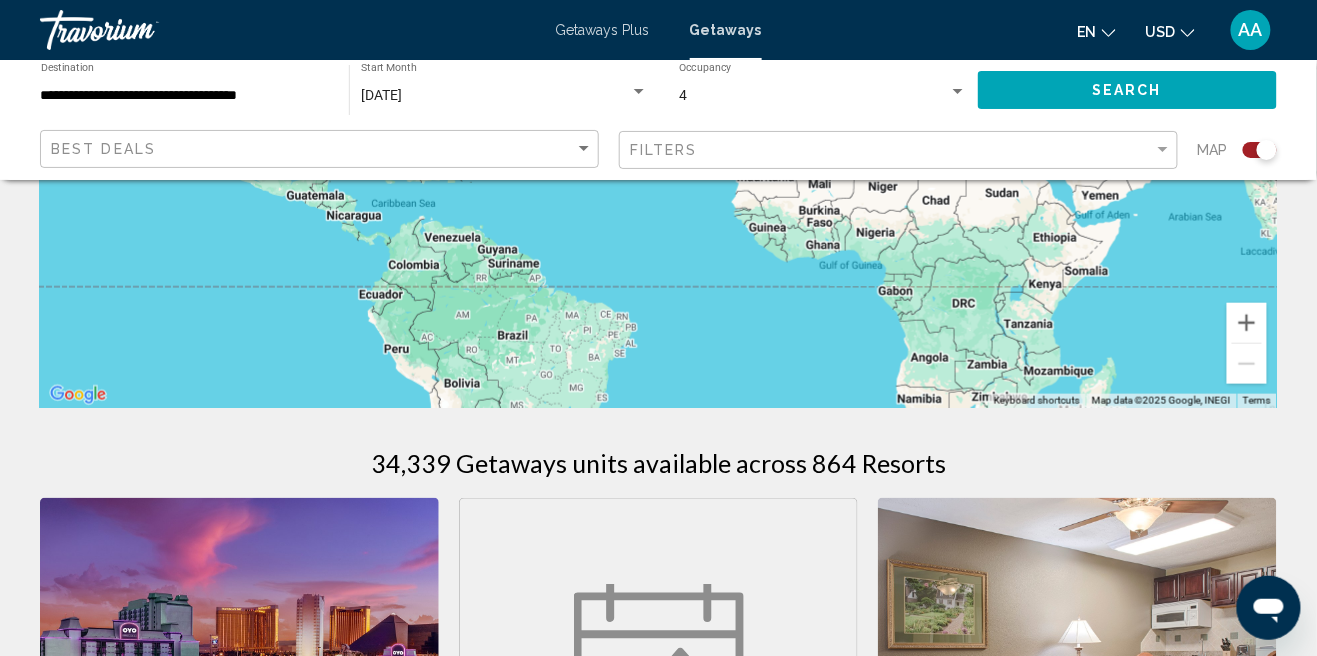 click on "**********" at bounding box center [185, 96] 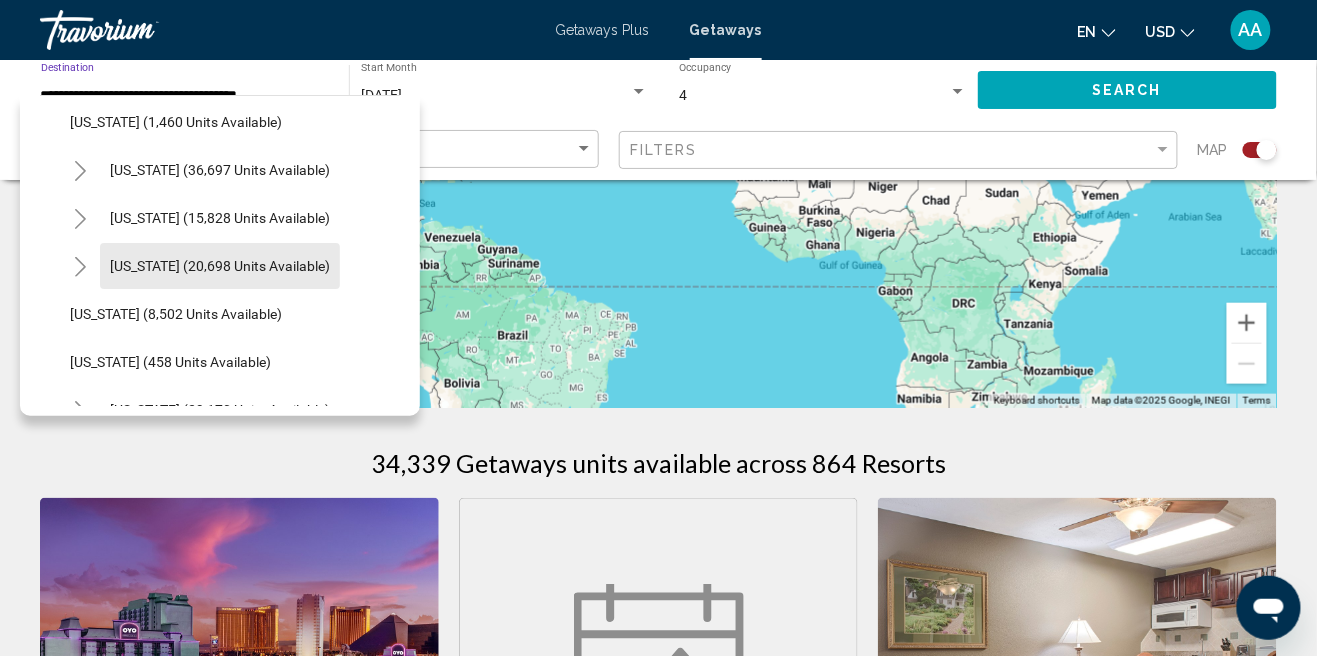 scroll, scrollTop: 1691, scrollLeft: 0, axis: vertical 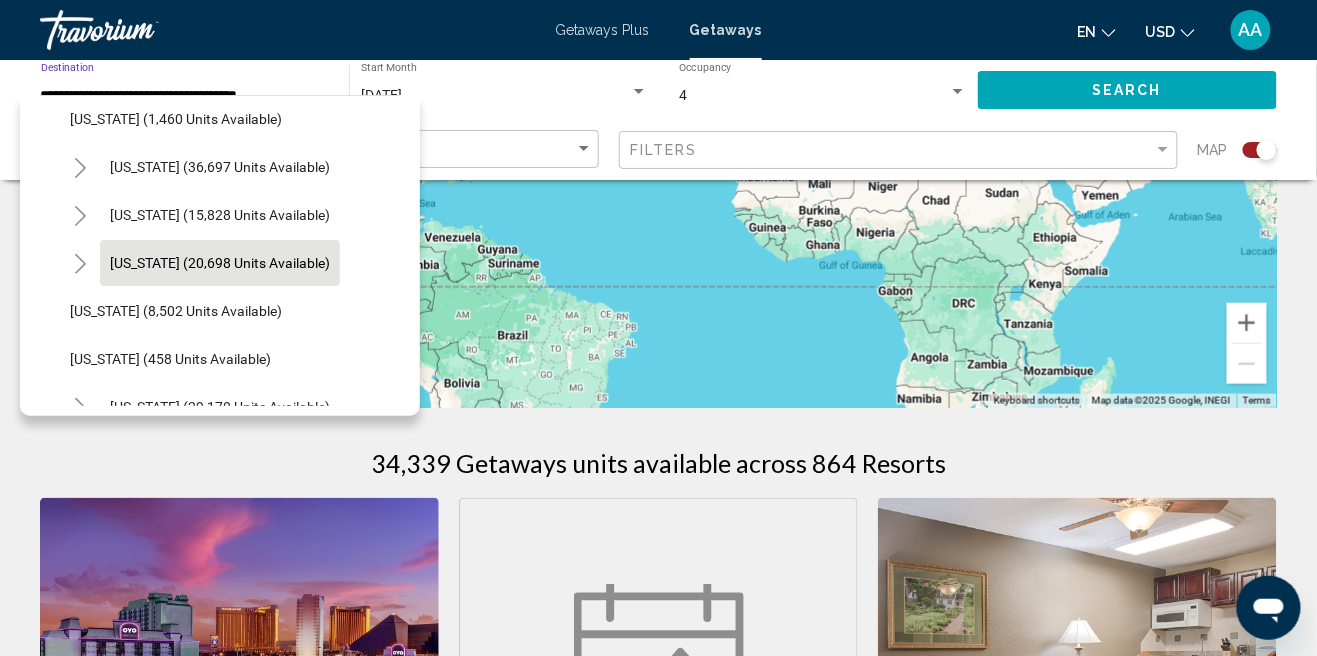 click on "[US_STATE] (20,698 units available)" 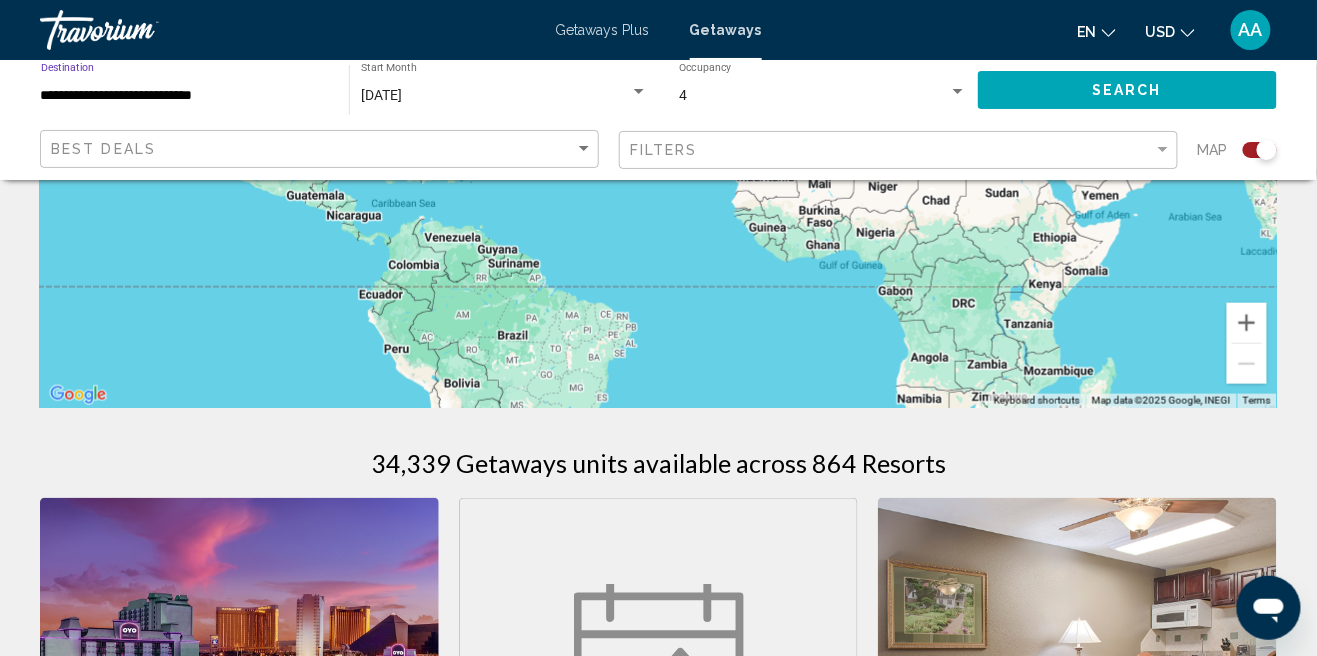 click on "Search" 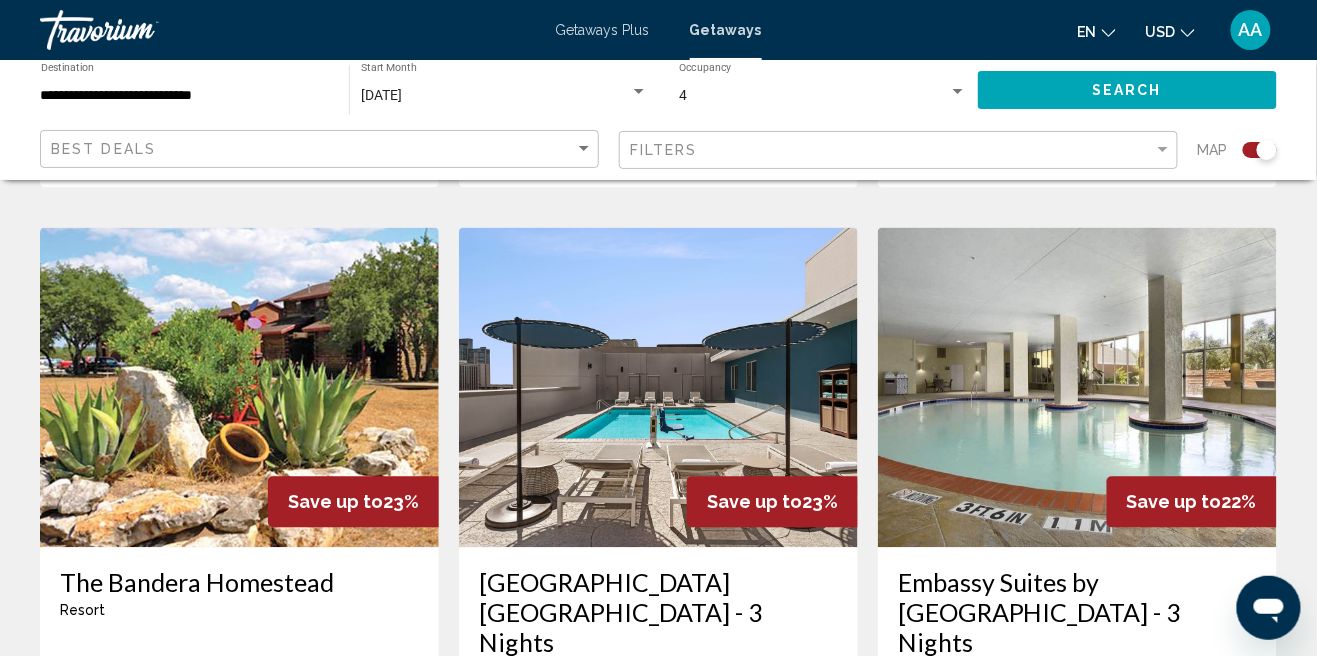 scroll, scrollTop: 3039, scrollLeft: 0, axis: vertical 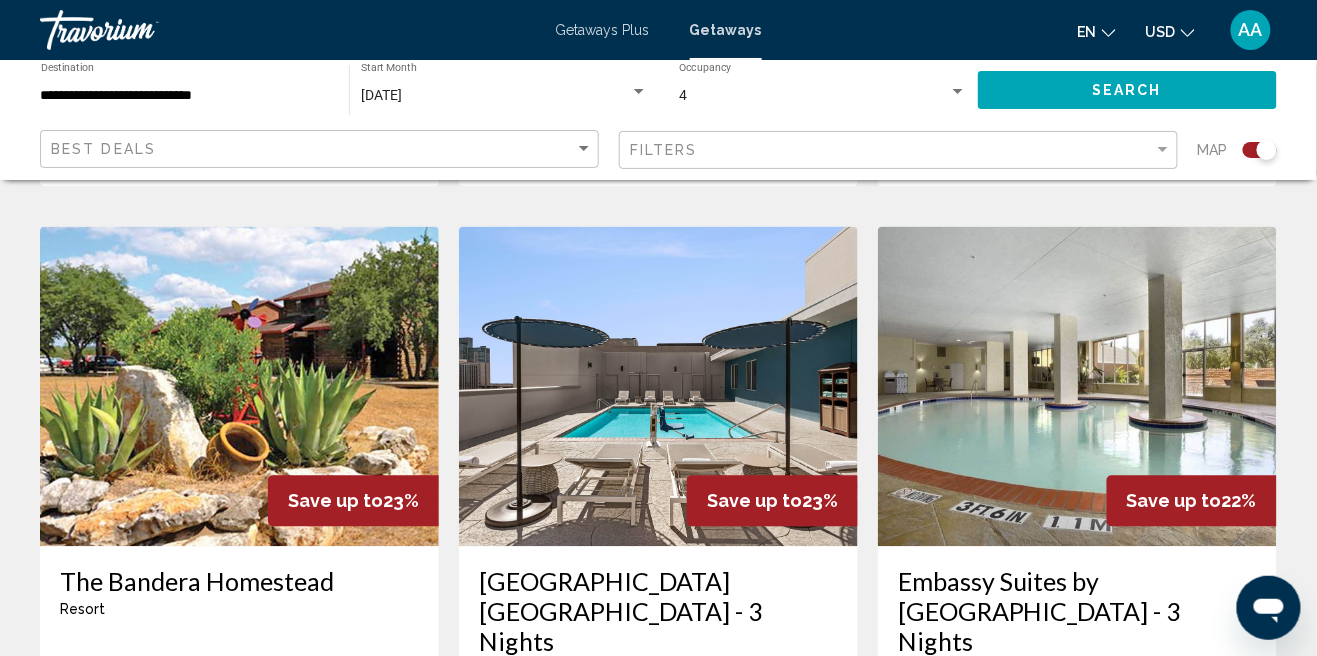 click on "60 units" at bounding box center (1200, 961) 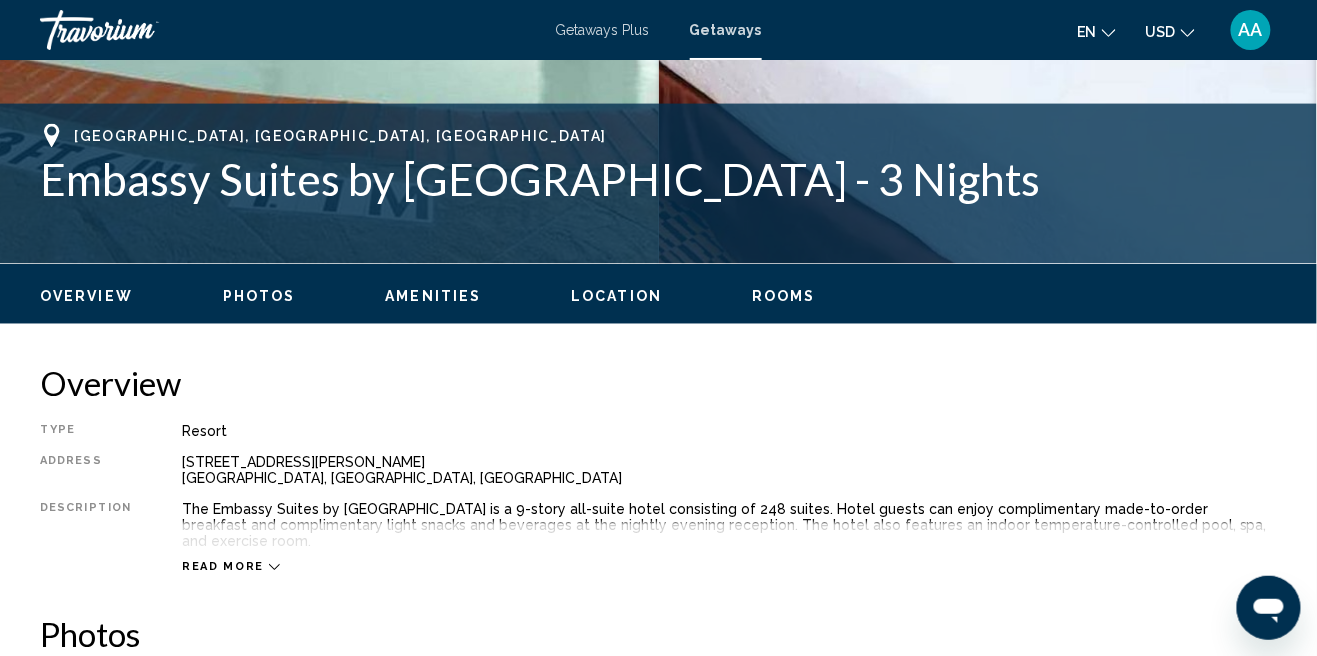 scroll, scrollTop: 759, scrollLeft: 0, axis: vertical 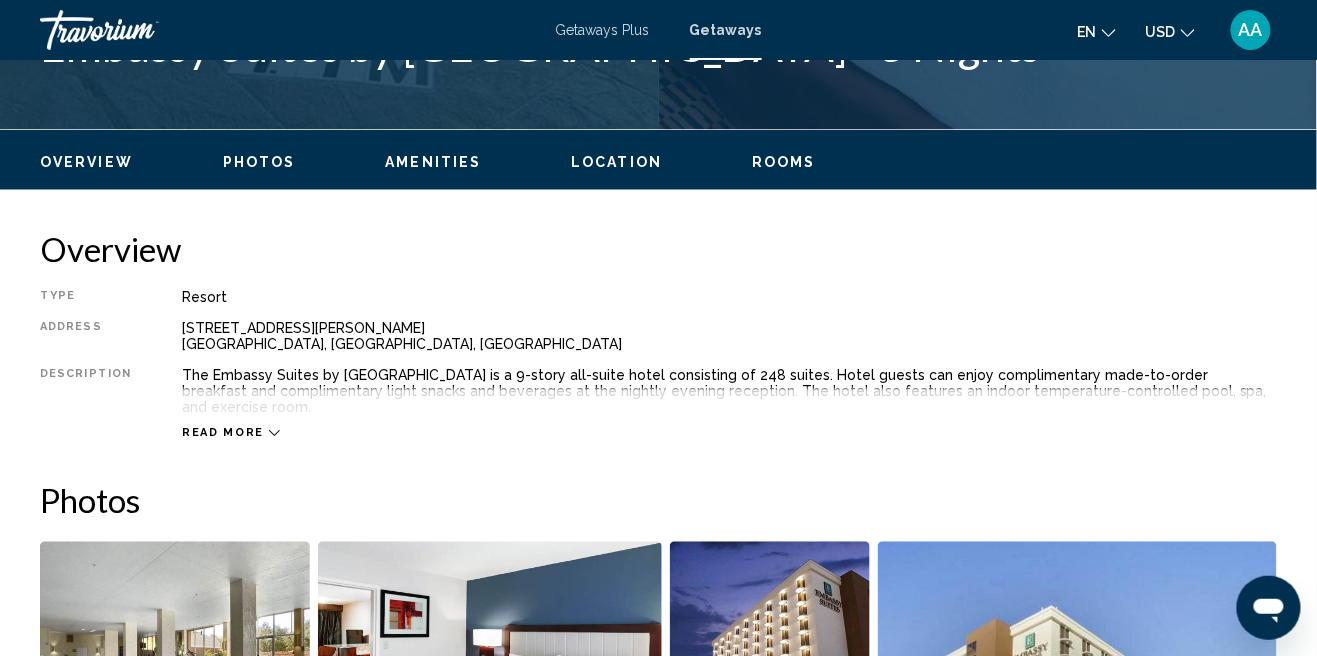 click on "Rooms" at bounding box center (784, 163) 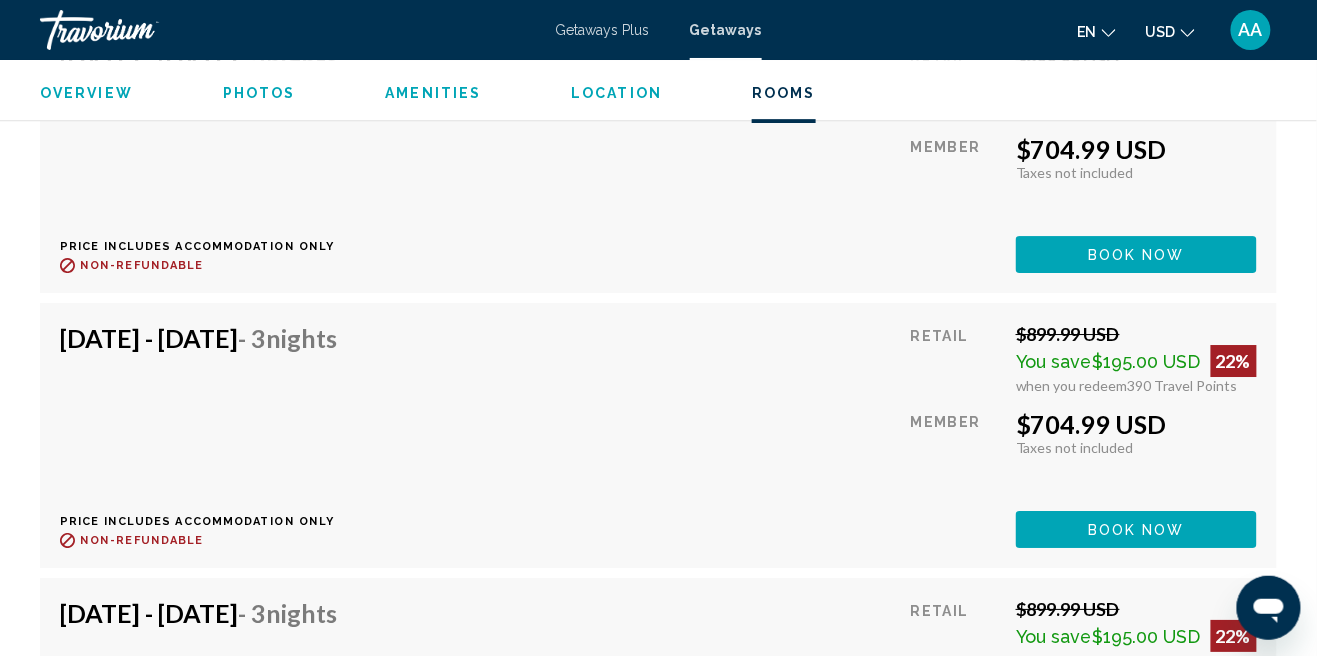 scroll, scrollTop: 3673, scrollLeft: 0, axis: vertical 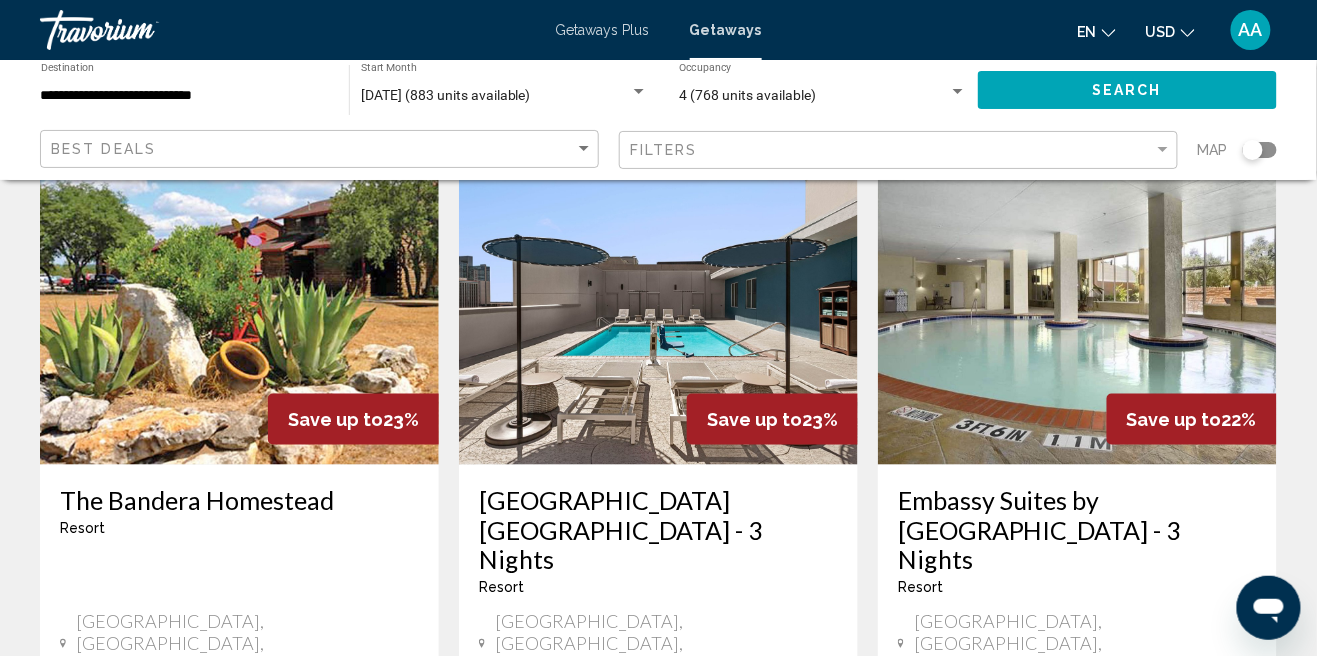 click on "page  2" at bounding box center (658, 977) 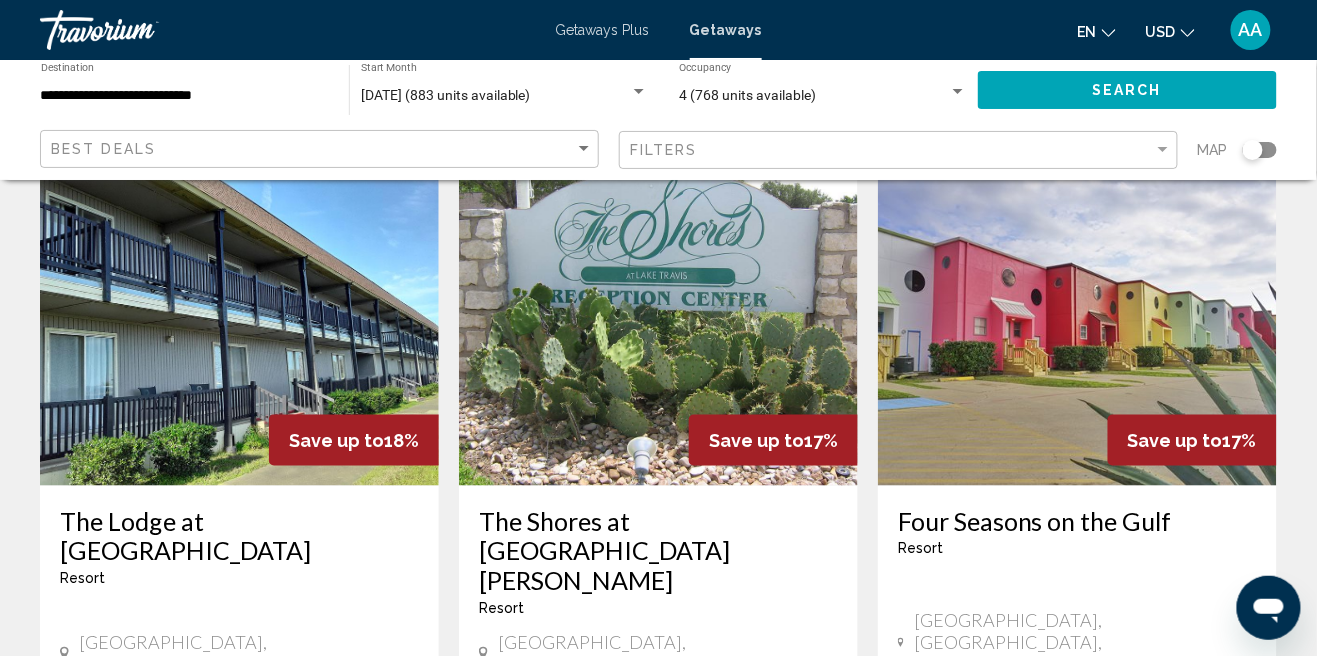scroll, scrollTop: 2511, scrollLeft: 0, axis: vertical 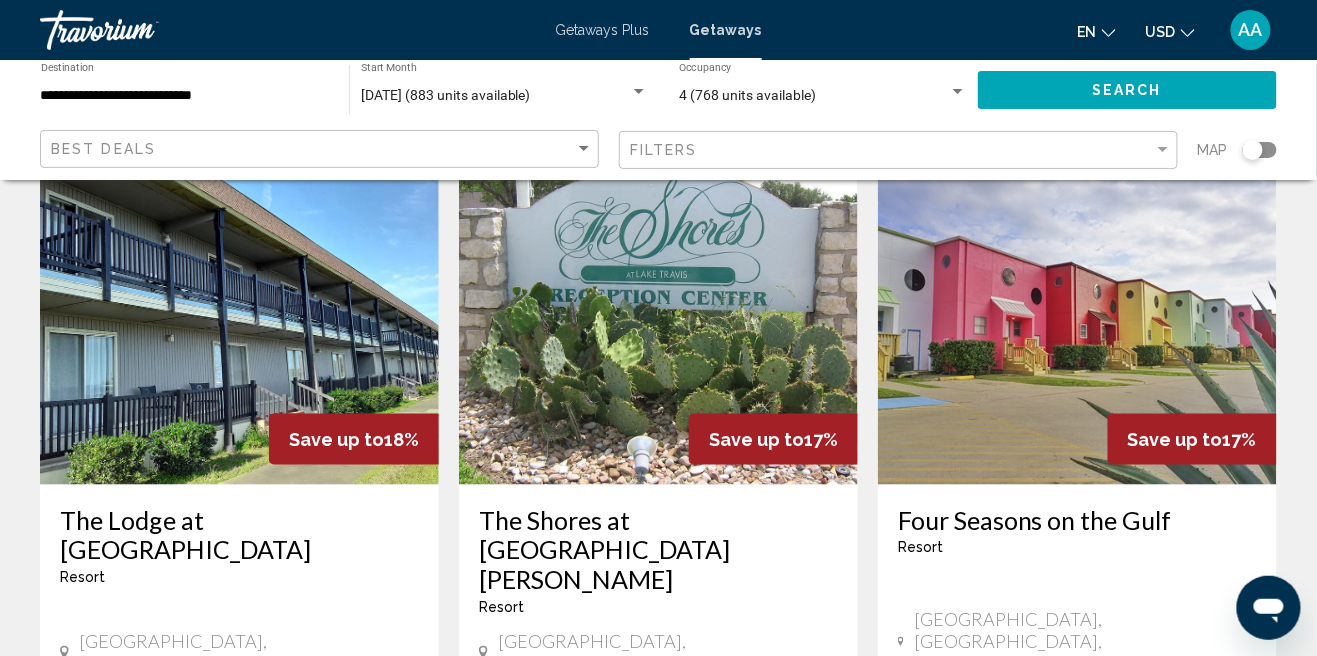click on "page  3" at bounding box center [728, 975] 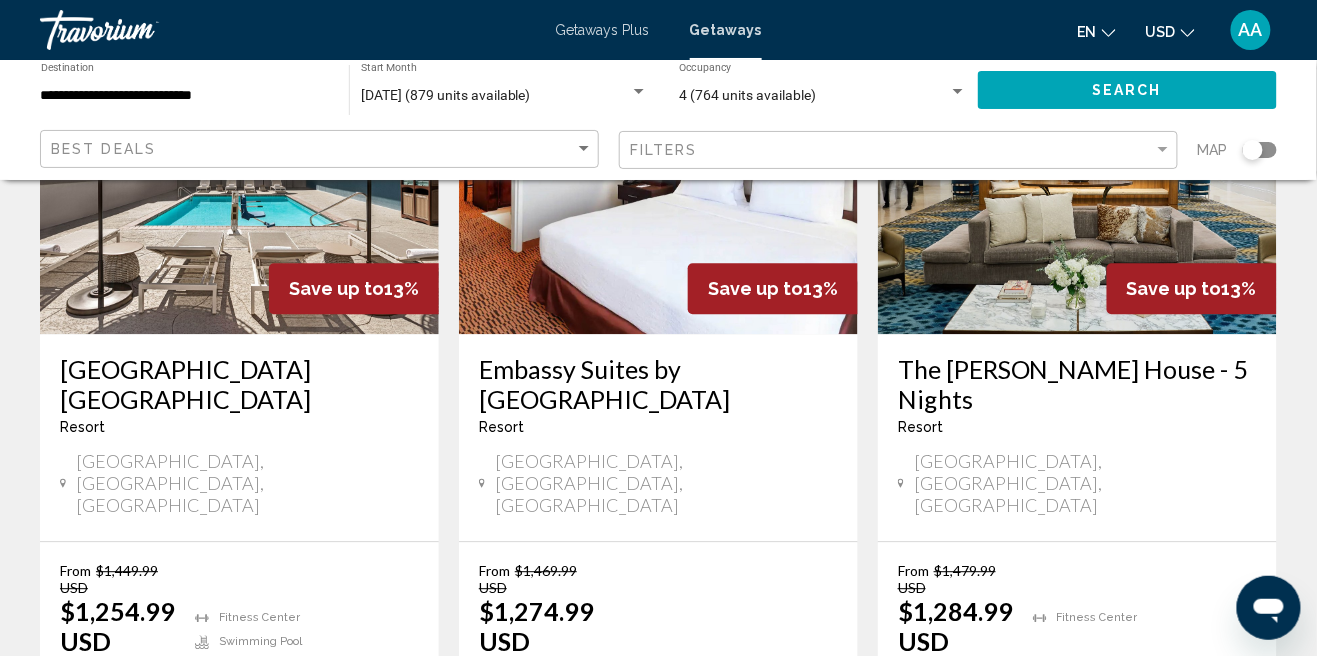 scroll, scrollTop: 1057, scrollLeft: 0, axis: vertical 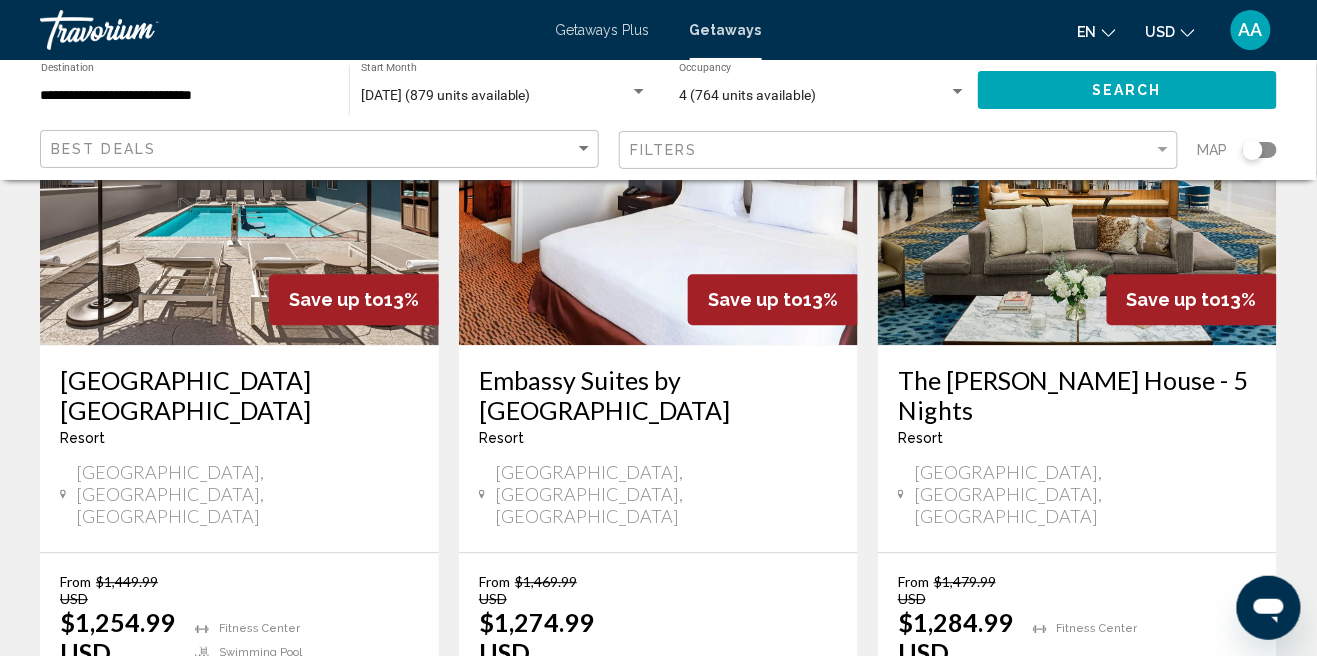 click on "View Resort" at bounding box center (689, 713) 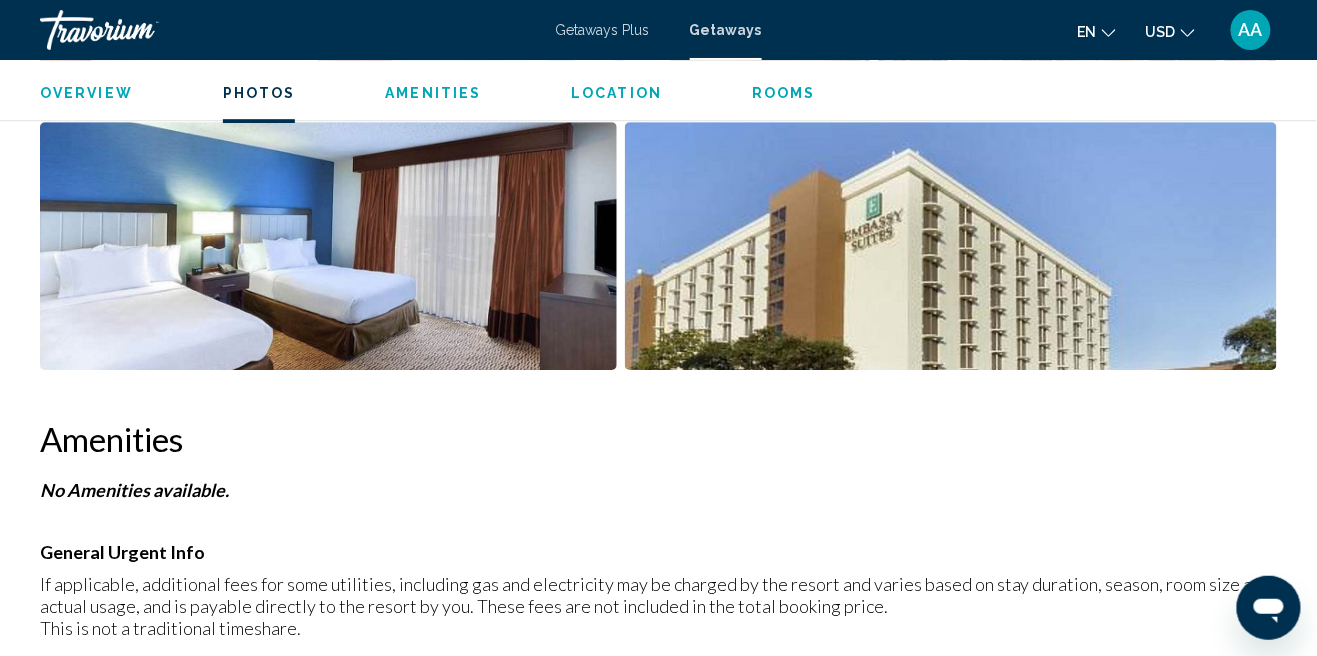scroll, scrollTop: 1560, scrollLeft: 0, axis: vertical 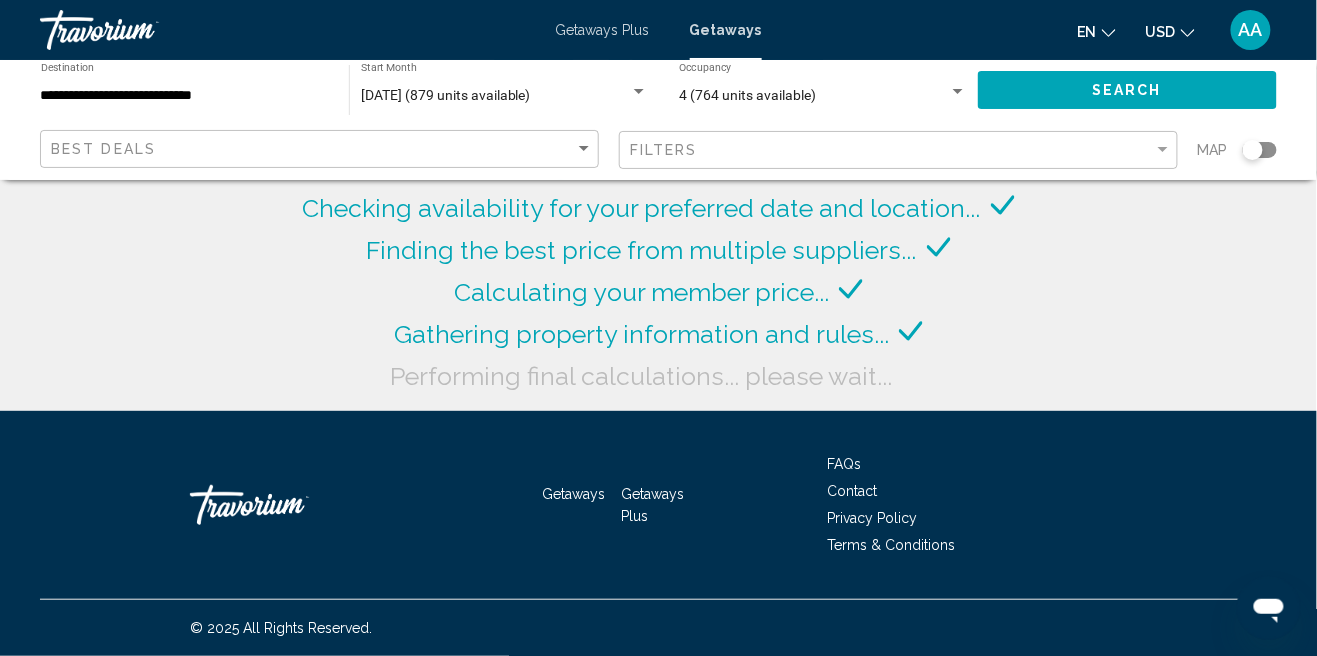 click on "Search" 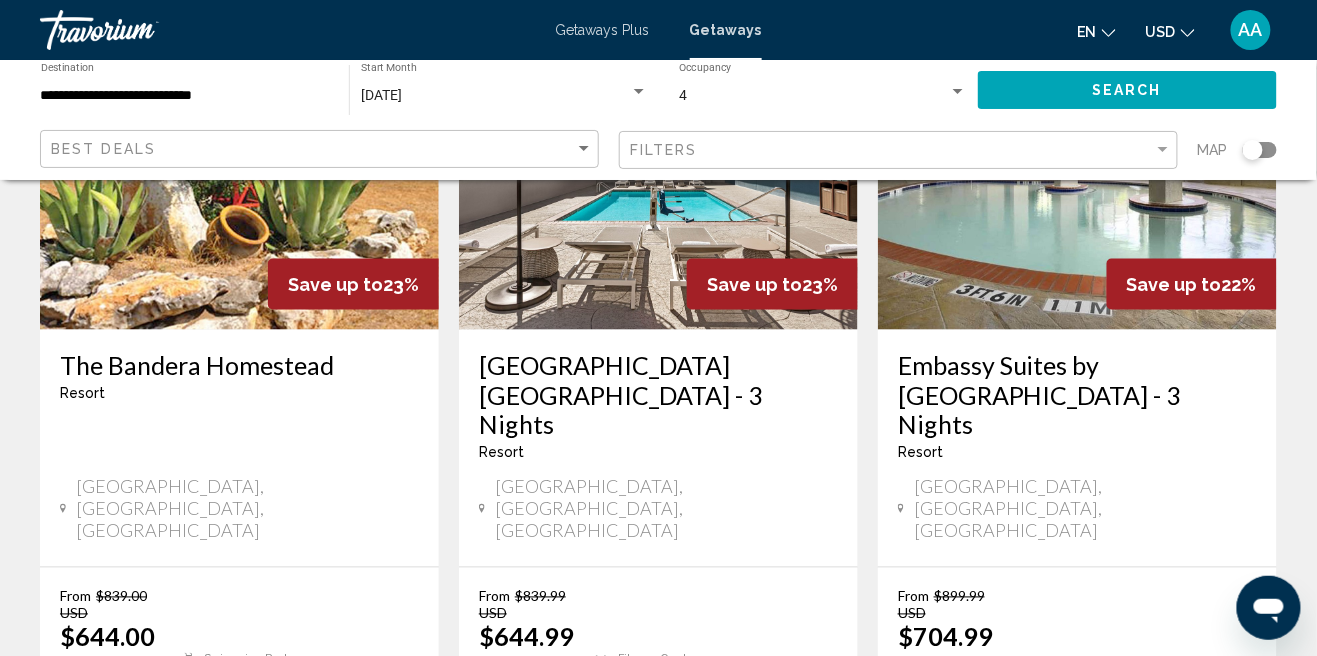 scroll, scrollTop: 2700, scrollLeft: 0, axis: vertical 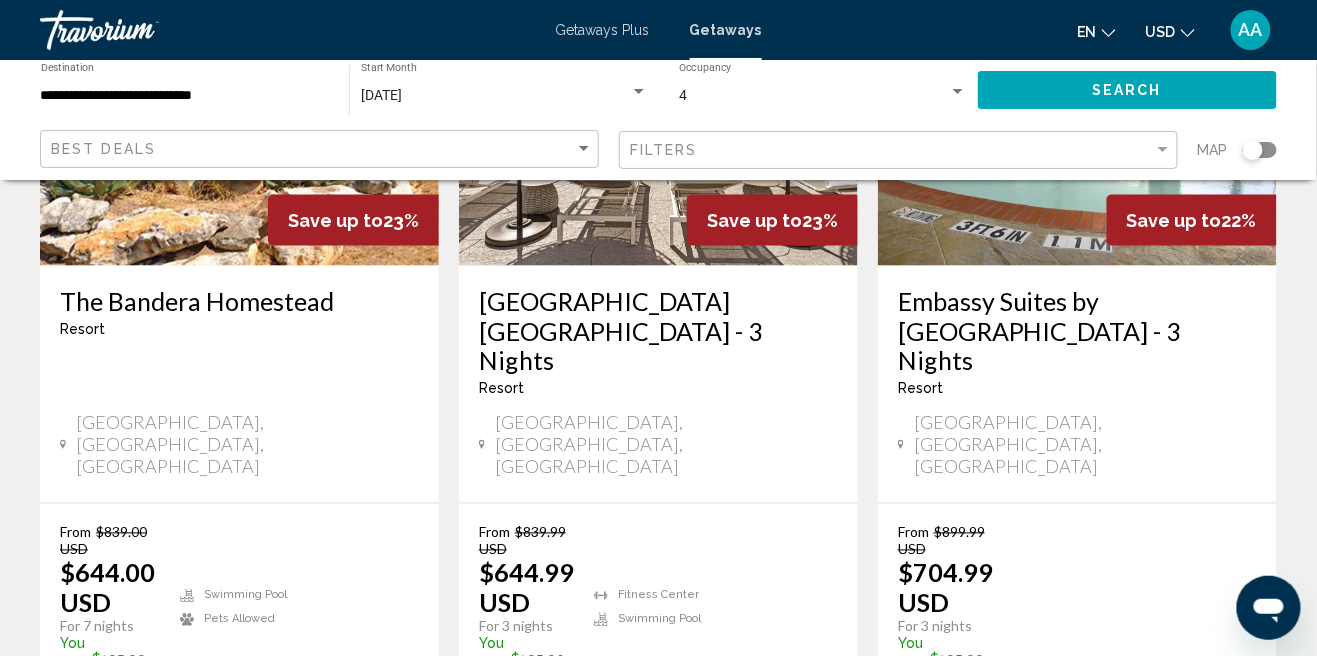 click on "page  3" at bounding box center [728, 778] 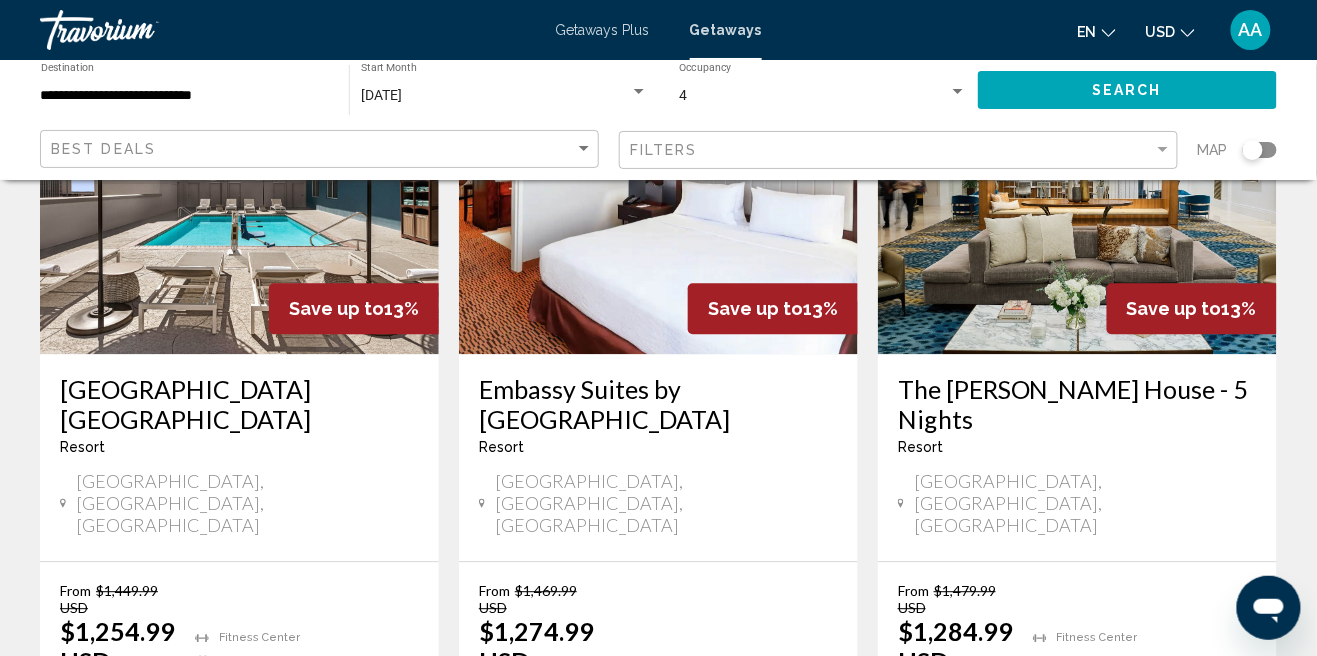 scroll, scrollTop: 1050, scrollLeft: 0, axis: vertical 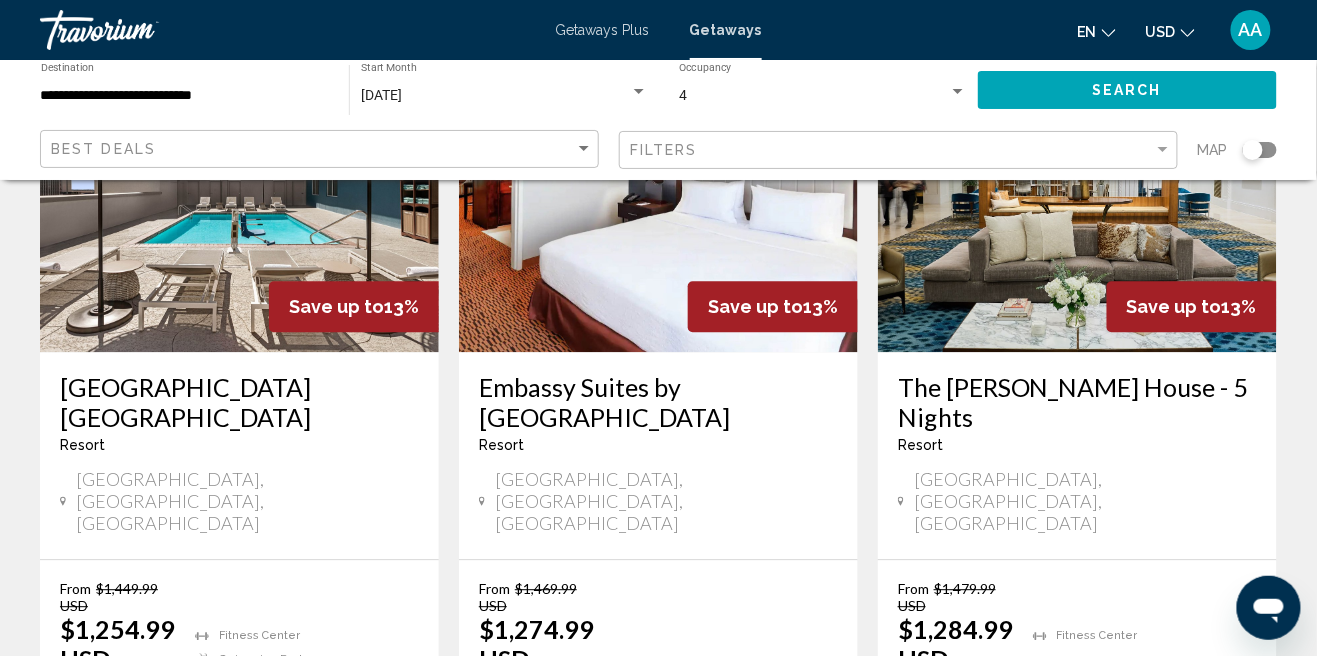 click on "View Resort" at bounding box center [689, 720] 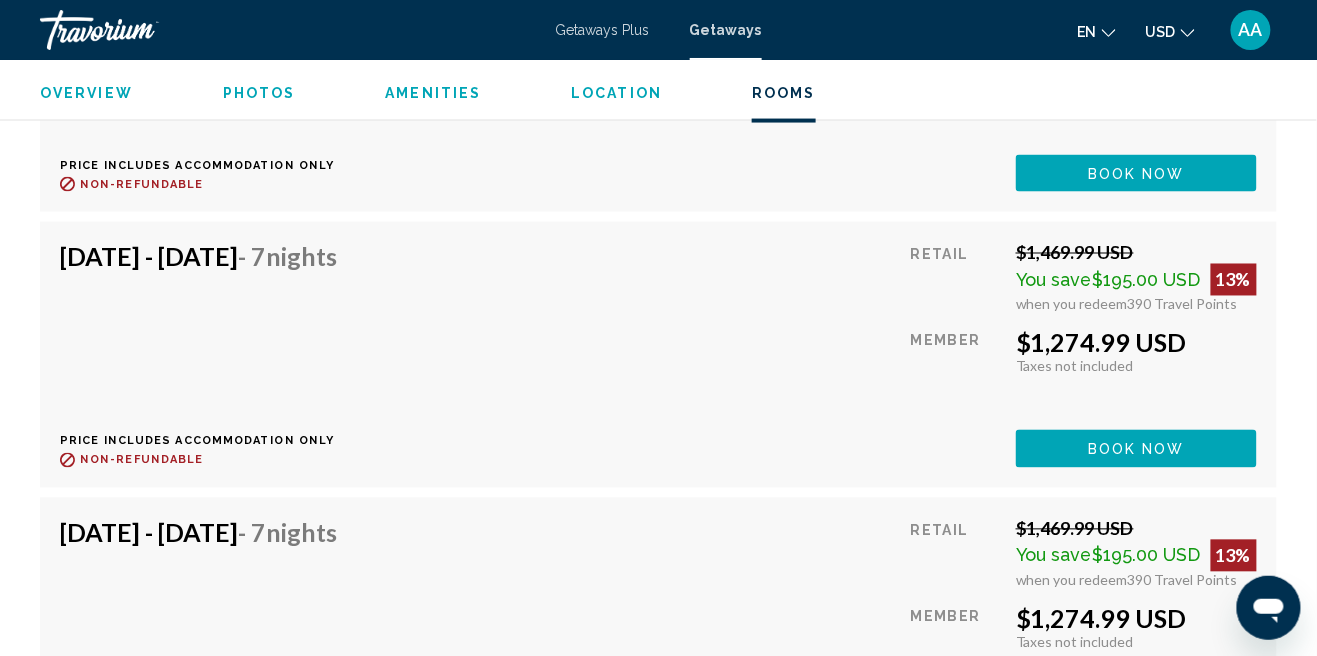 scroll, scrollTop: 4875, scrollLeft: 0, axis: vertical 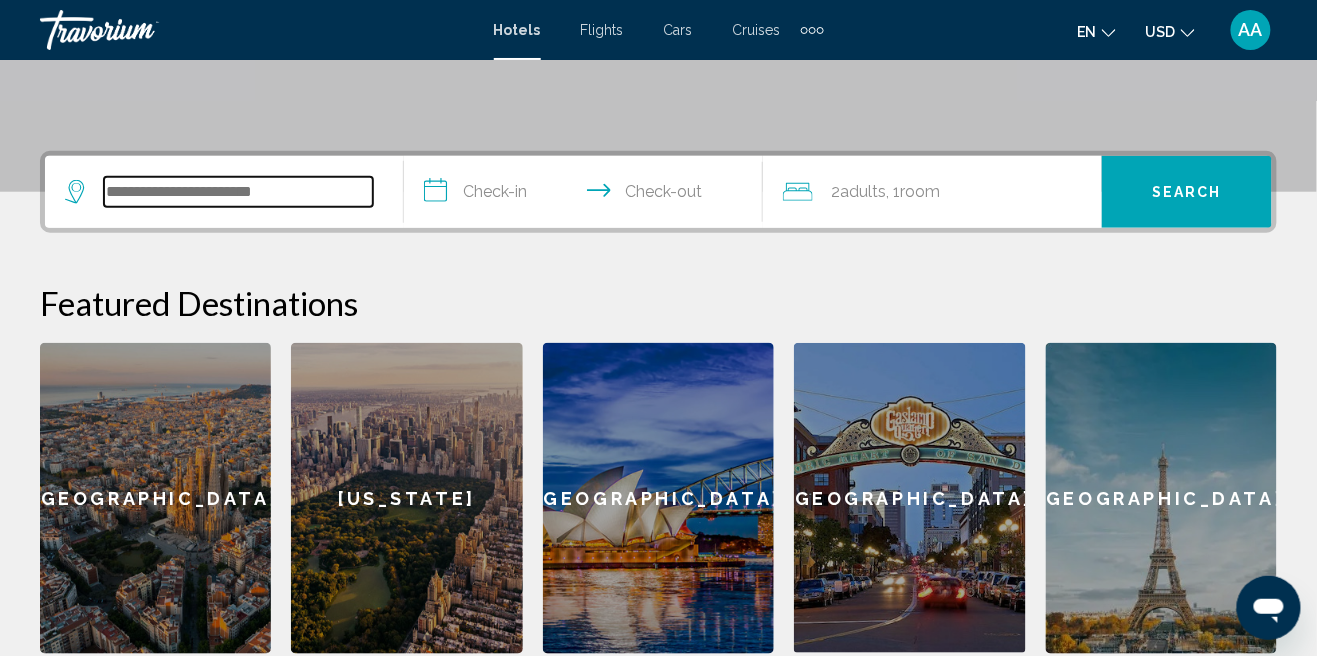 click at bounding box center (238, 192) 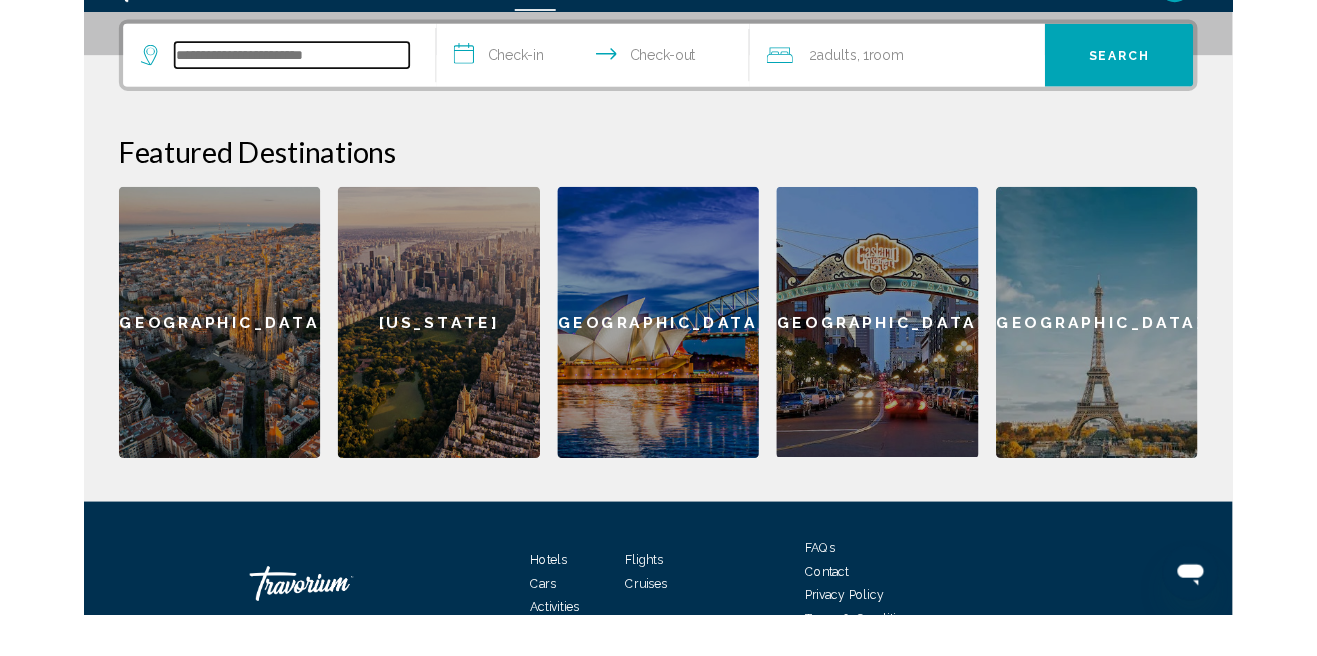 scroll, scrollTop: 493, scrollLeft: 0, axis: vertical 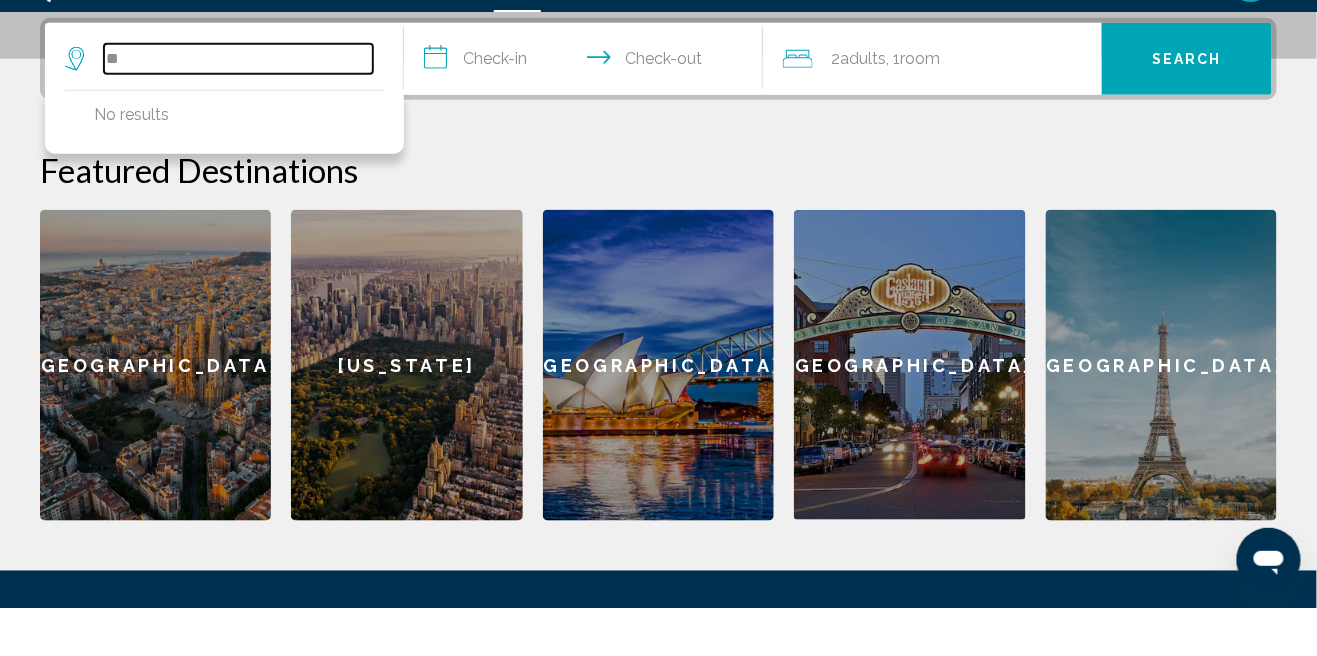 type on "*" 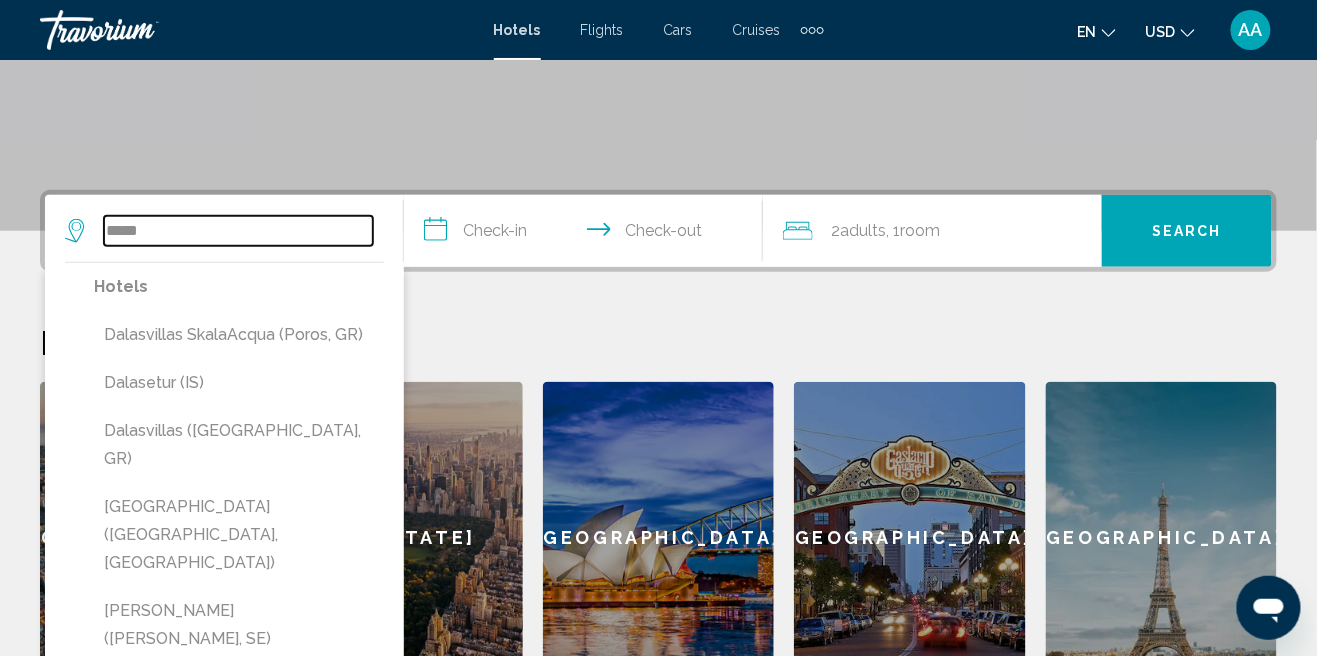 scroll, scrollTop: 363, scrollLeft: 0, axis: vertical 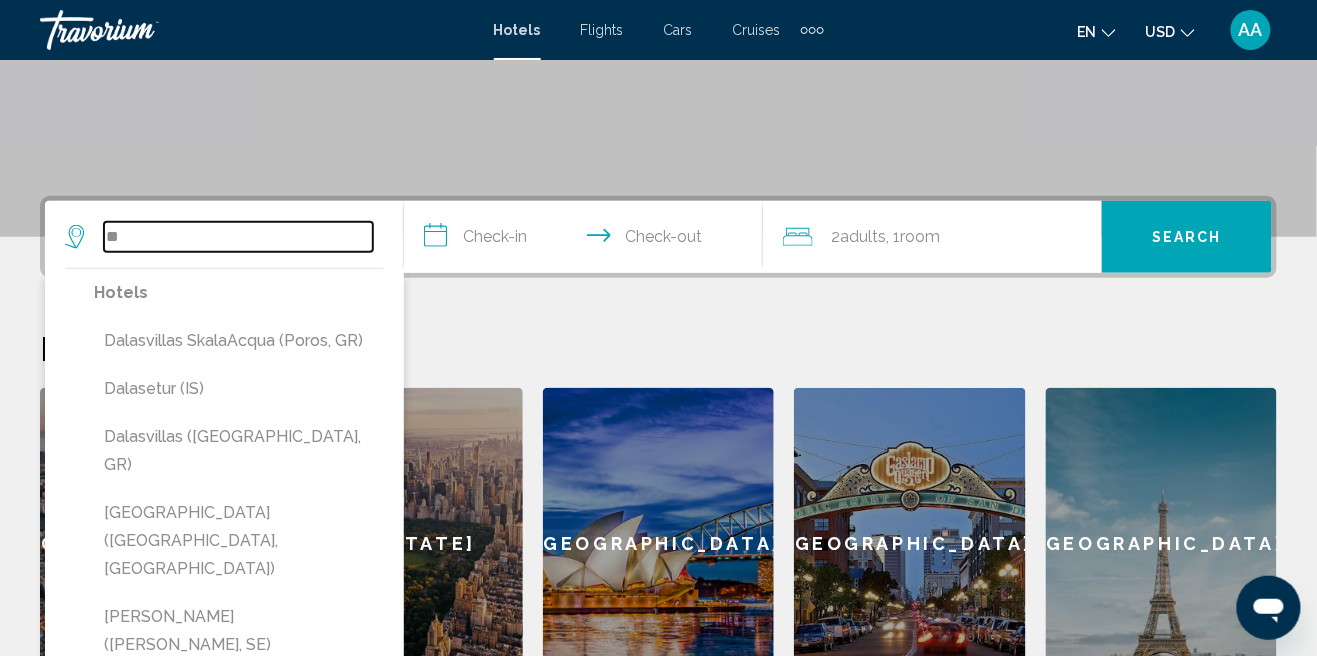 type on "*" 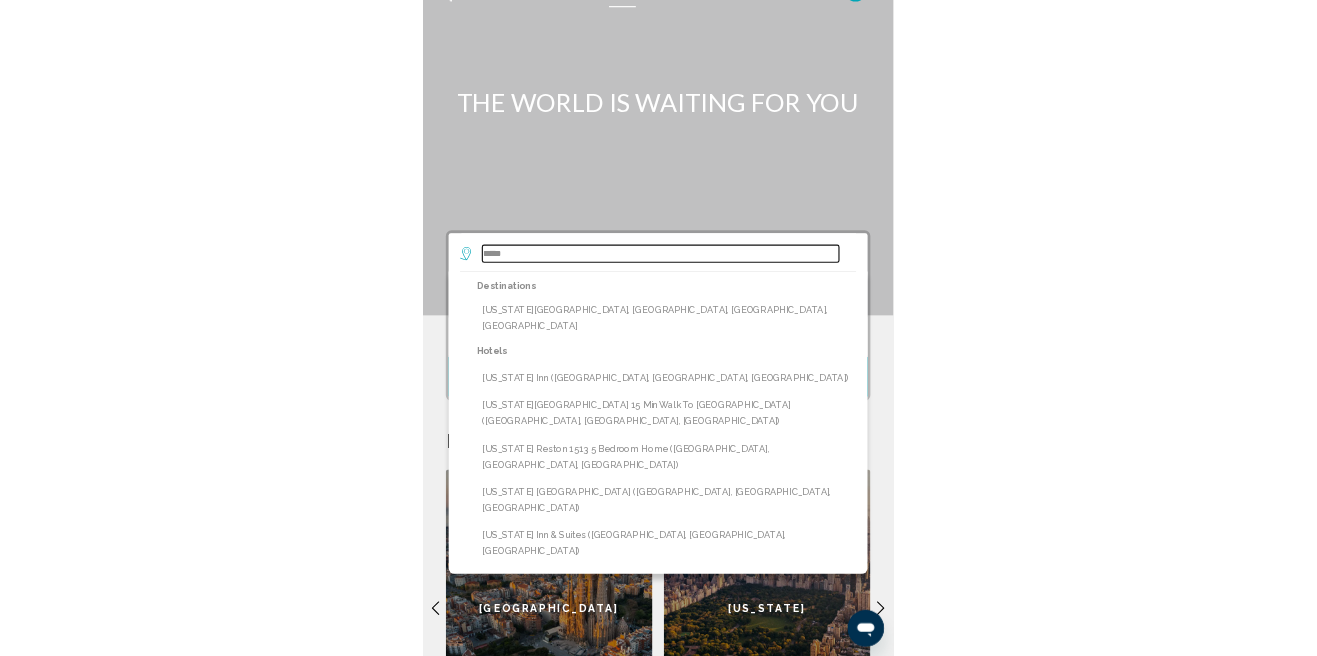 scroll, scrollTop: 512, scrollLeft: 0, axis: vertical 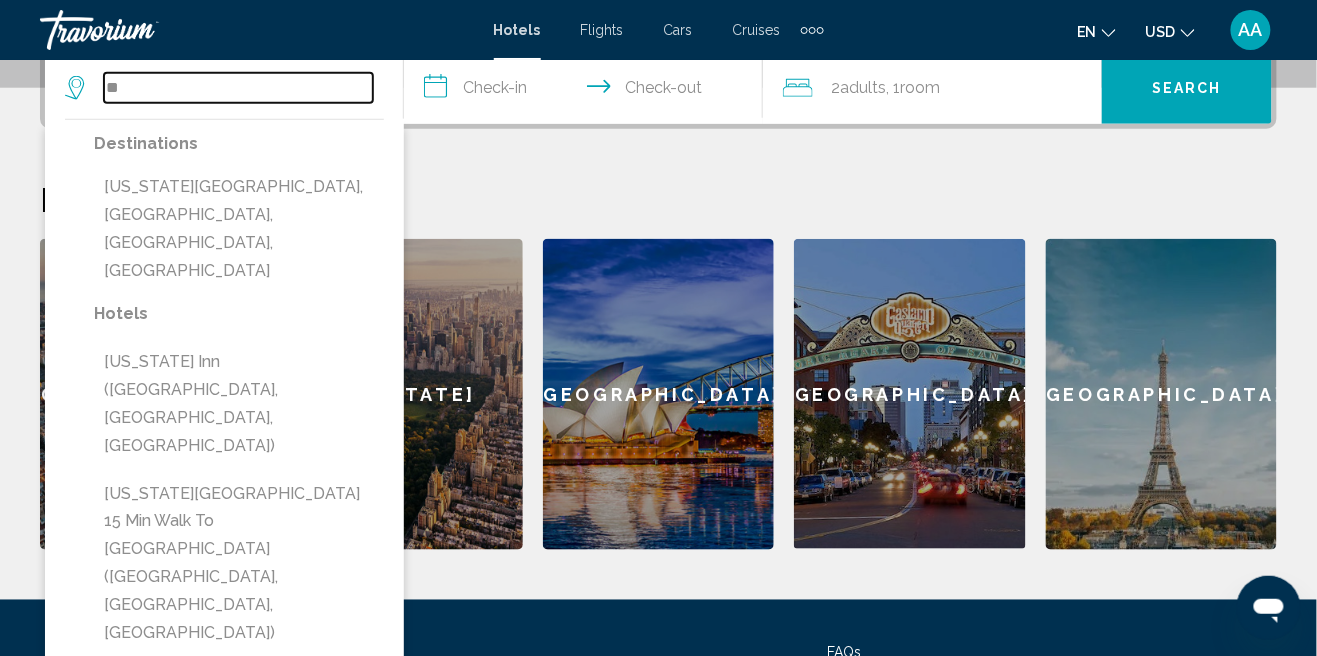 type on "*" 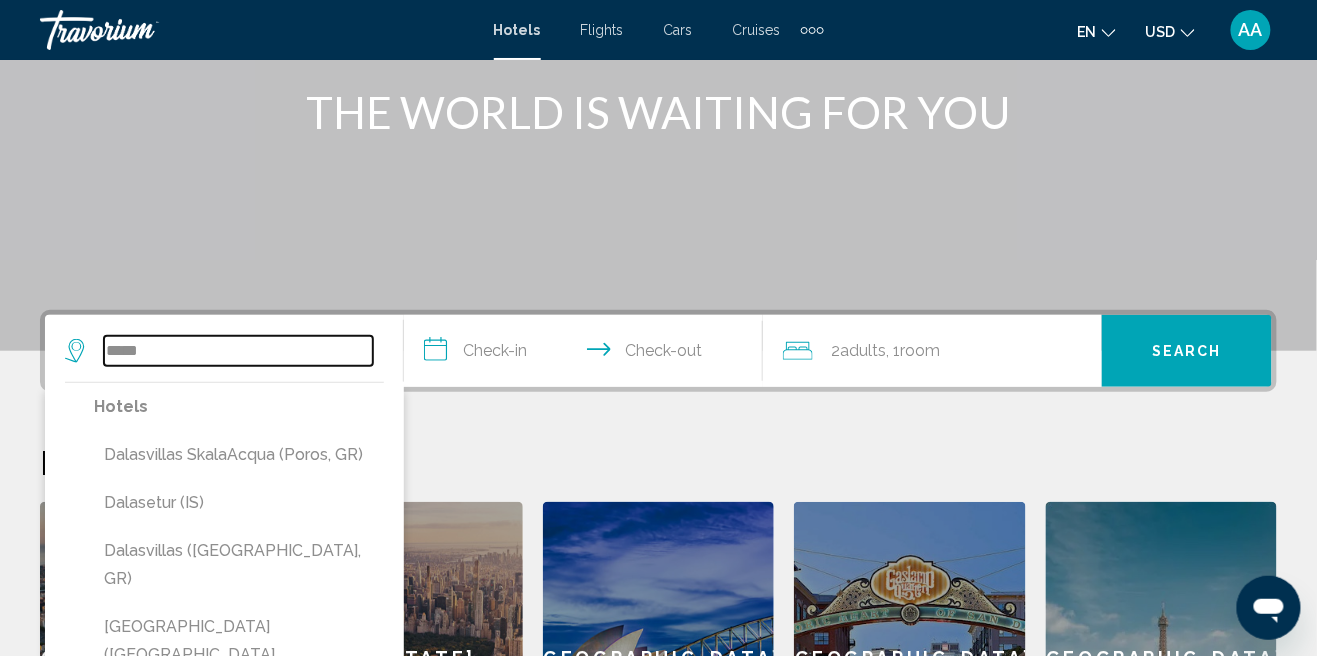 scroll, scrollTop: 249, scrollLeft: 0, axis: vertical 